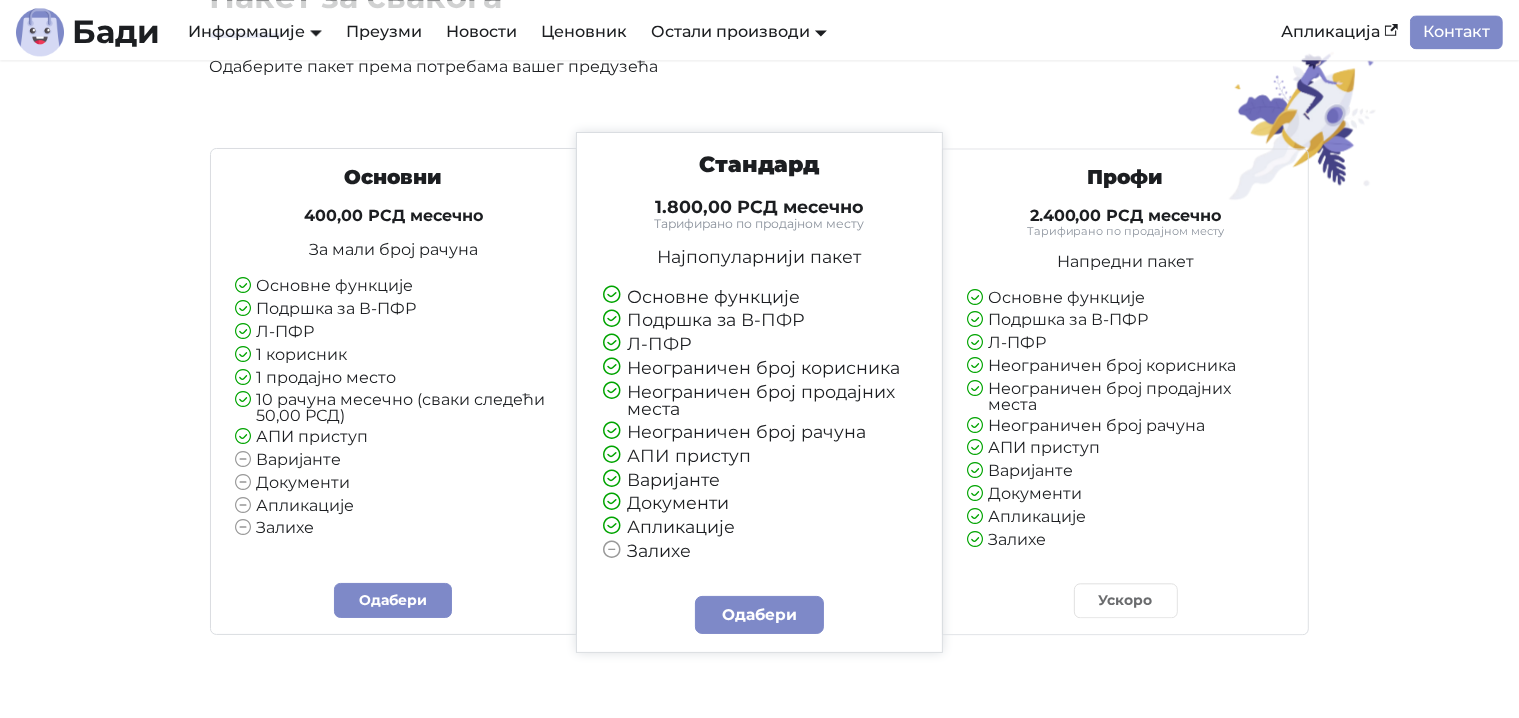 scroll, scrollTop: 4600, scrollLeft: 0, axis: vertical 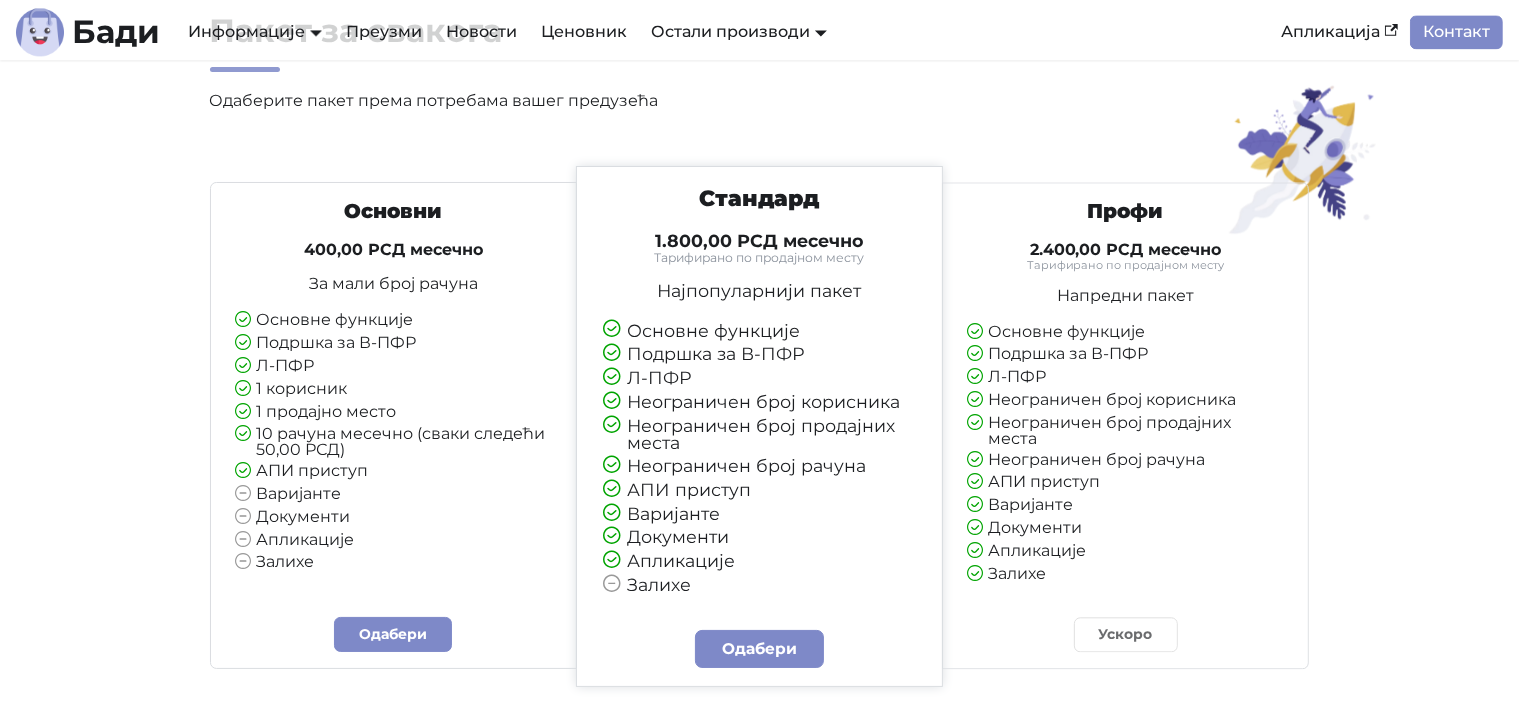 click on "Ускоро" at bounding box center (1126, 634) 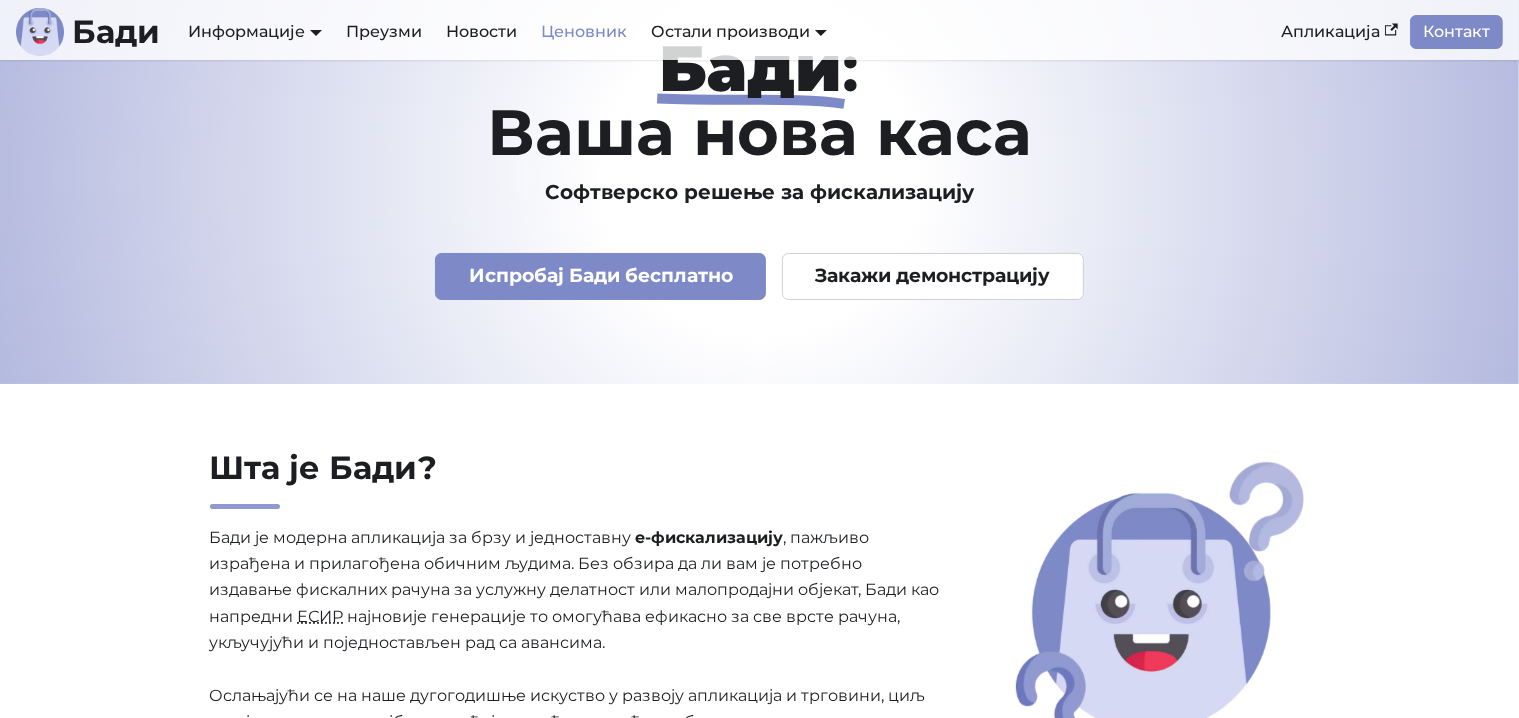 scroll, scrollTop: 0, scrollLeft: 0, axis: both 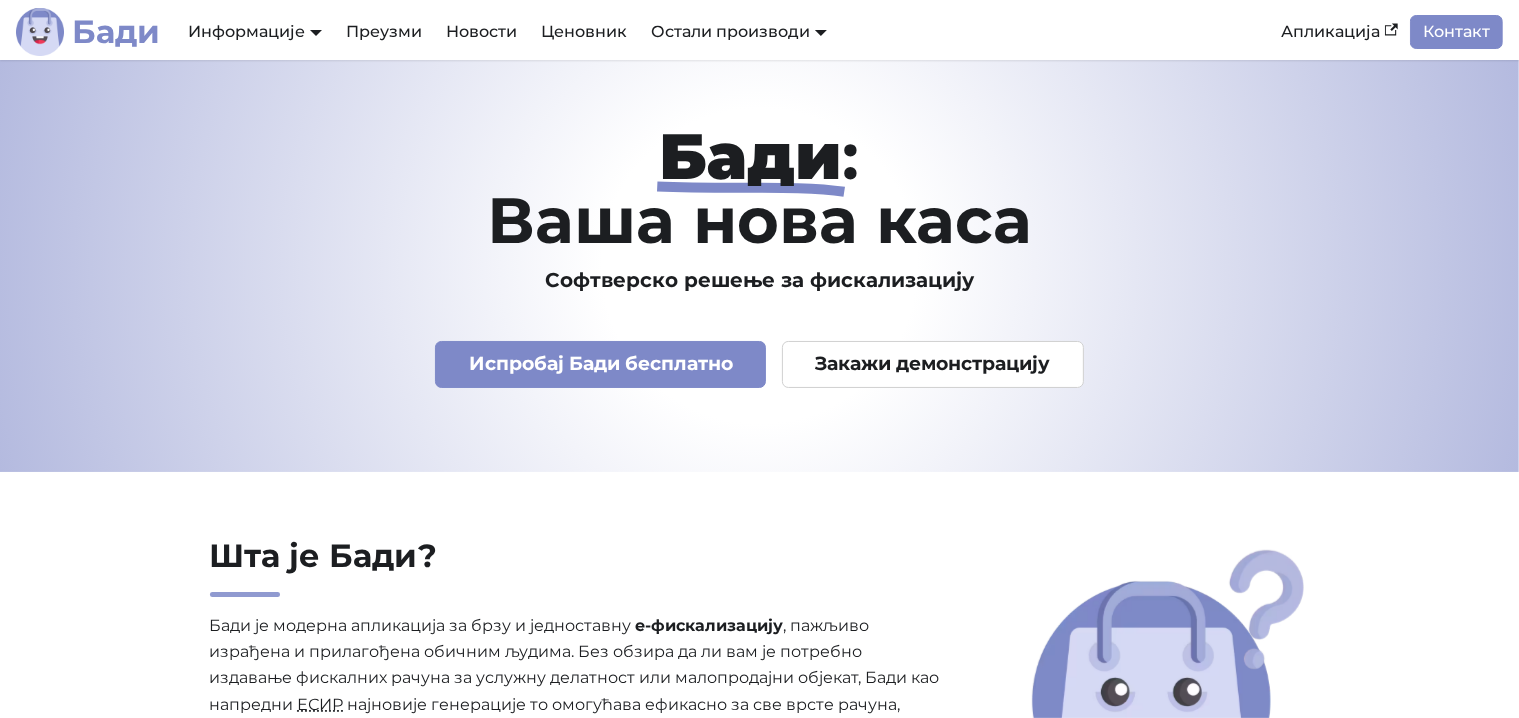 click on "Бади" at bounding box center (116, 32) 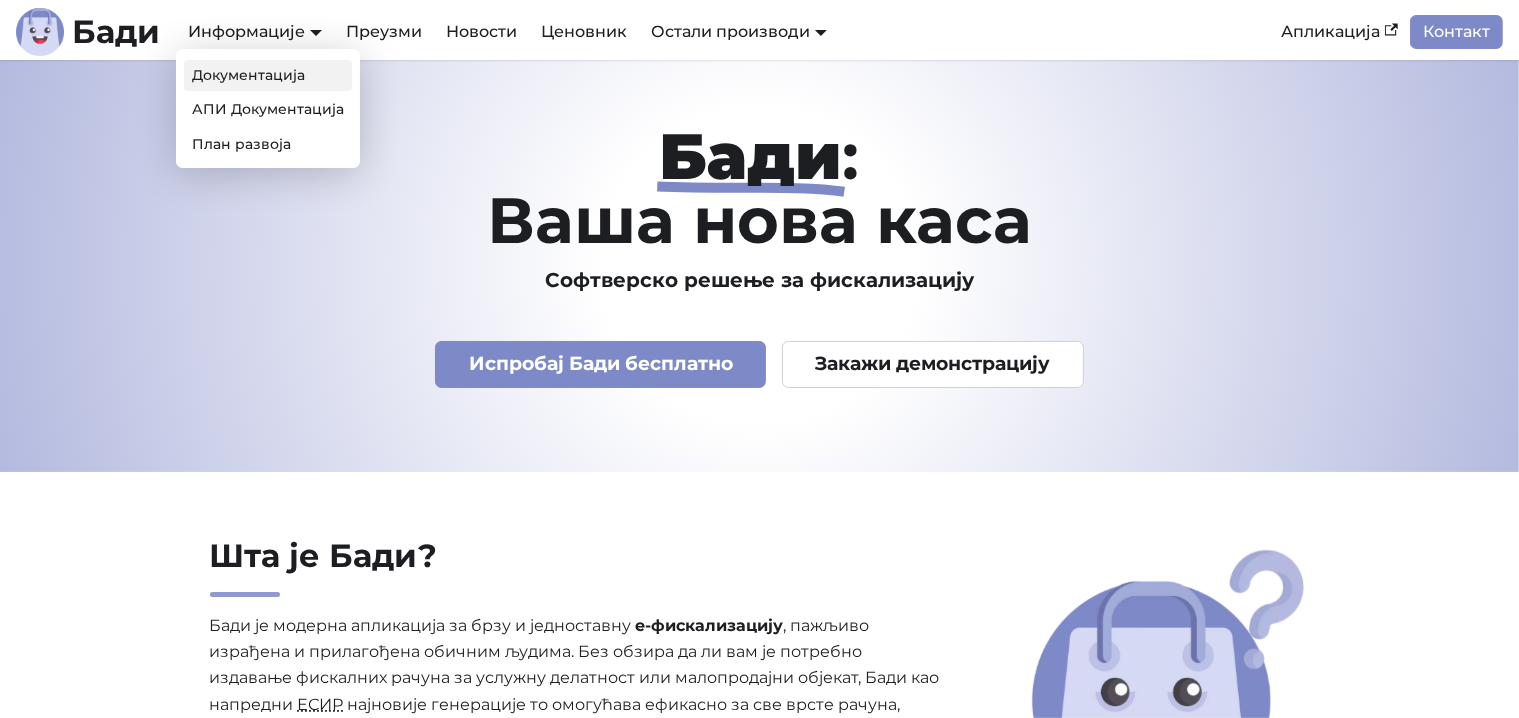 click on "Документација" at bounding box center [268, 75] 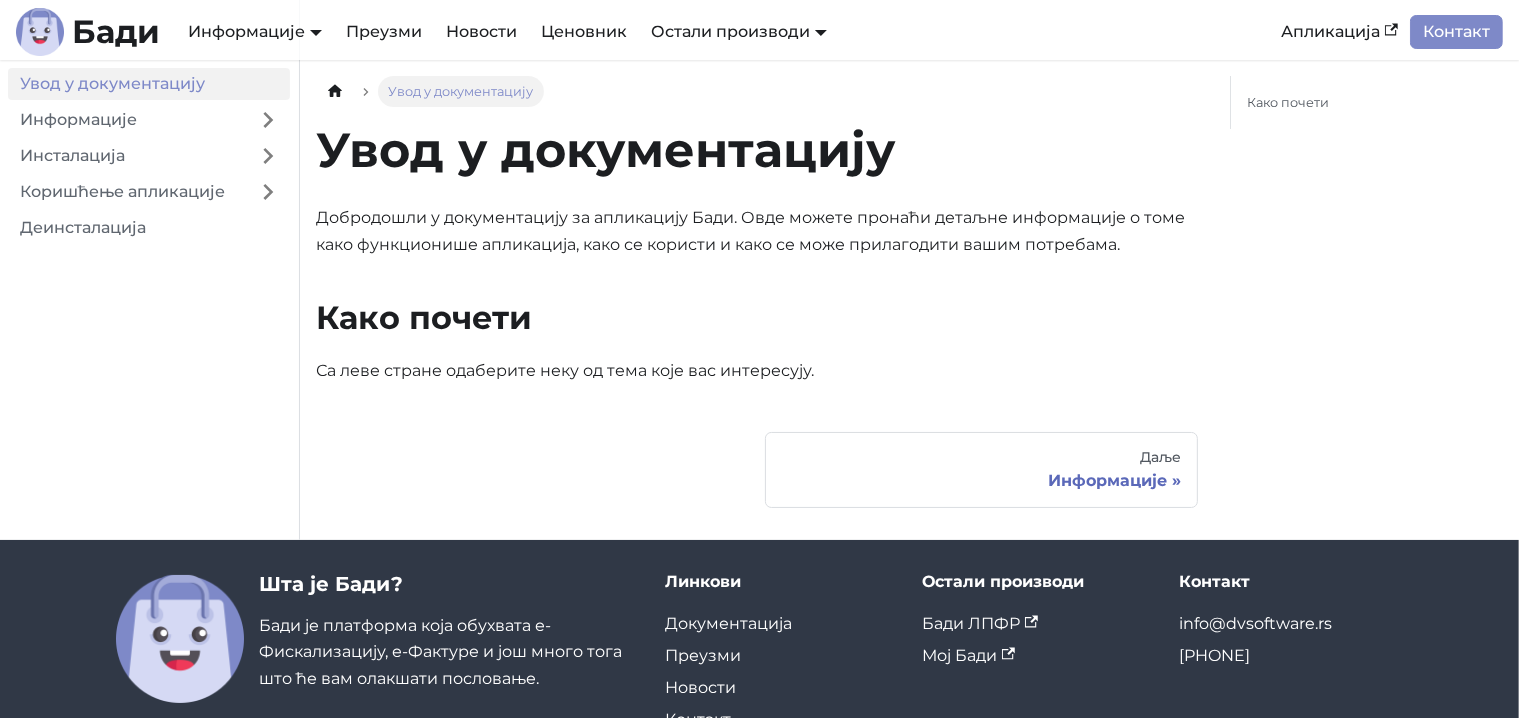 scroll, scrollTop: 123, scrollLeft: 0, axis: vertical 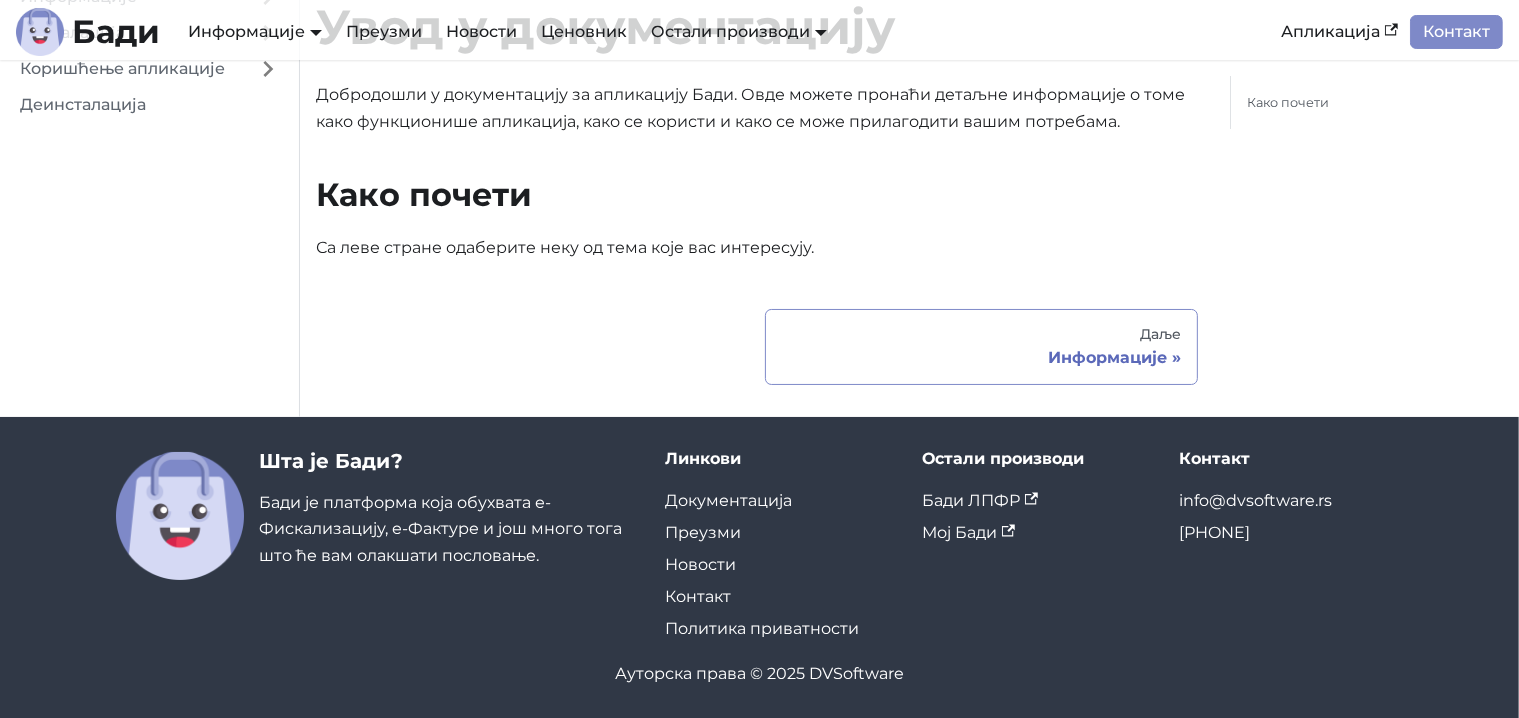 click on "Информације" at bounding box center [981, 358] 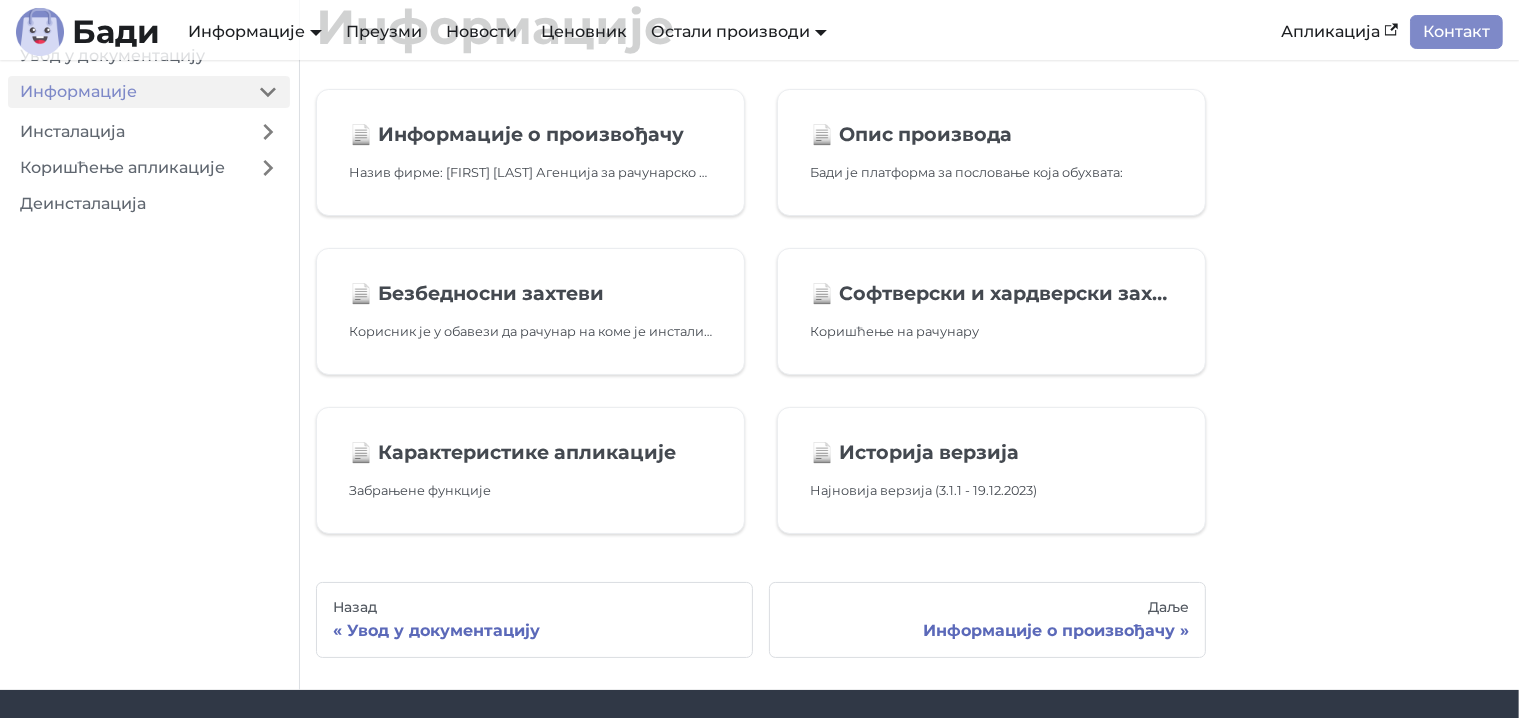 scroll, scrollTop: 0, scrollLeft: 0, axis: both 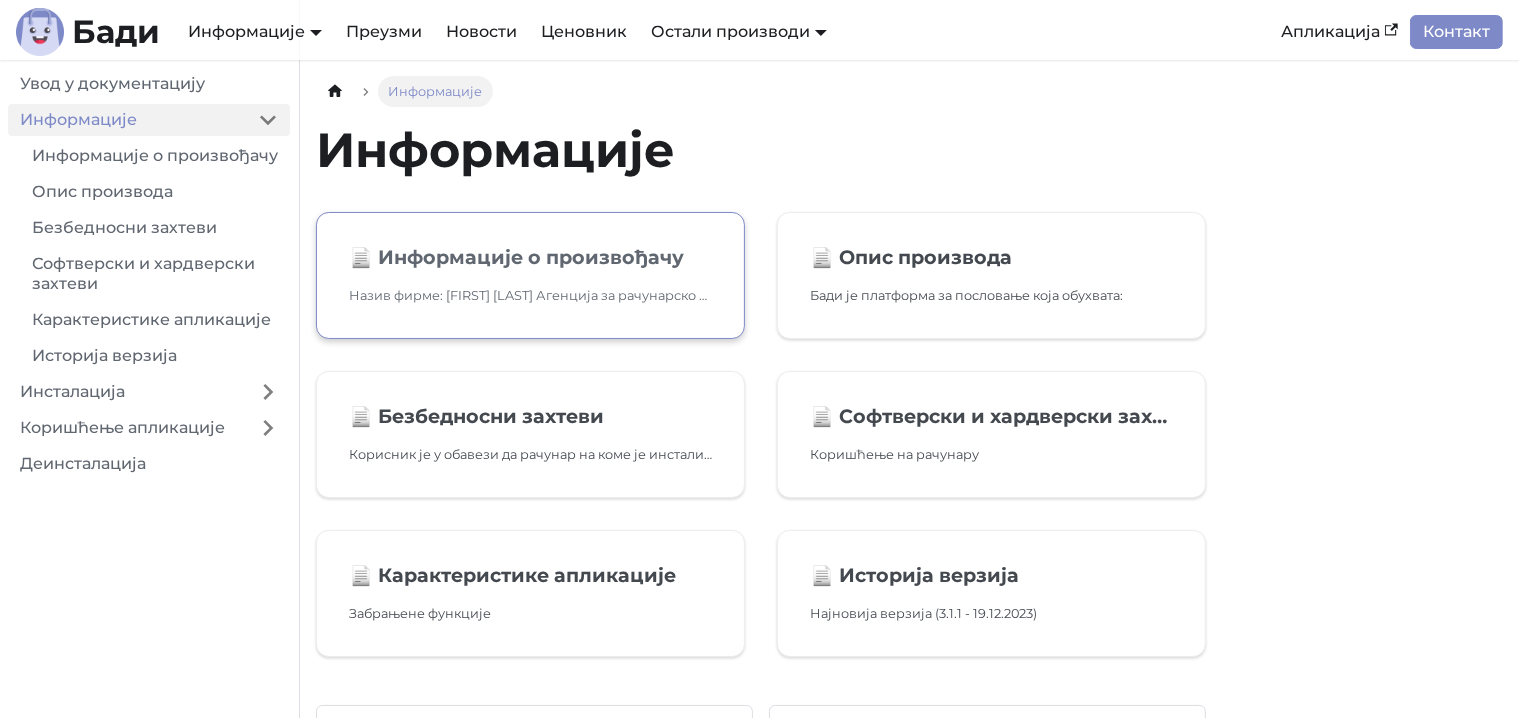 click on "📄️   Информације о произвођачу Назив фирме: Дејан Велимировић Агенција за рачунарско програмирање DVSoftware Београд (Палилула)" at bounding box center [530, 275] 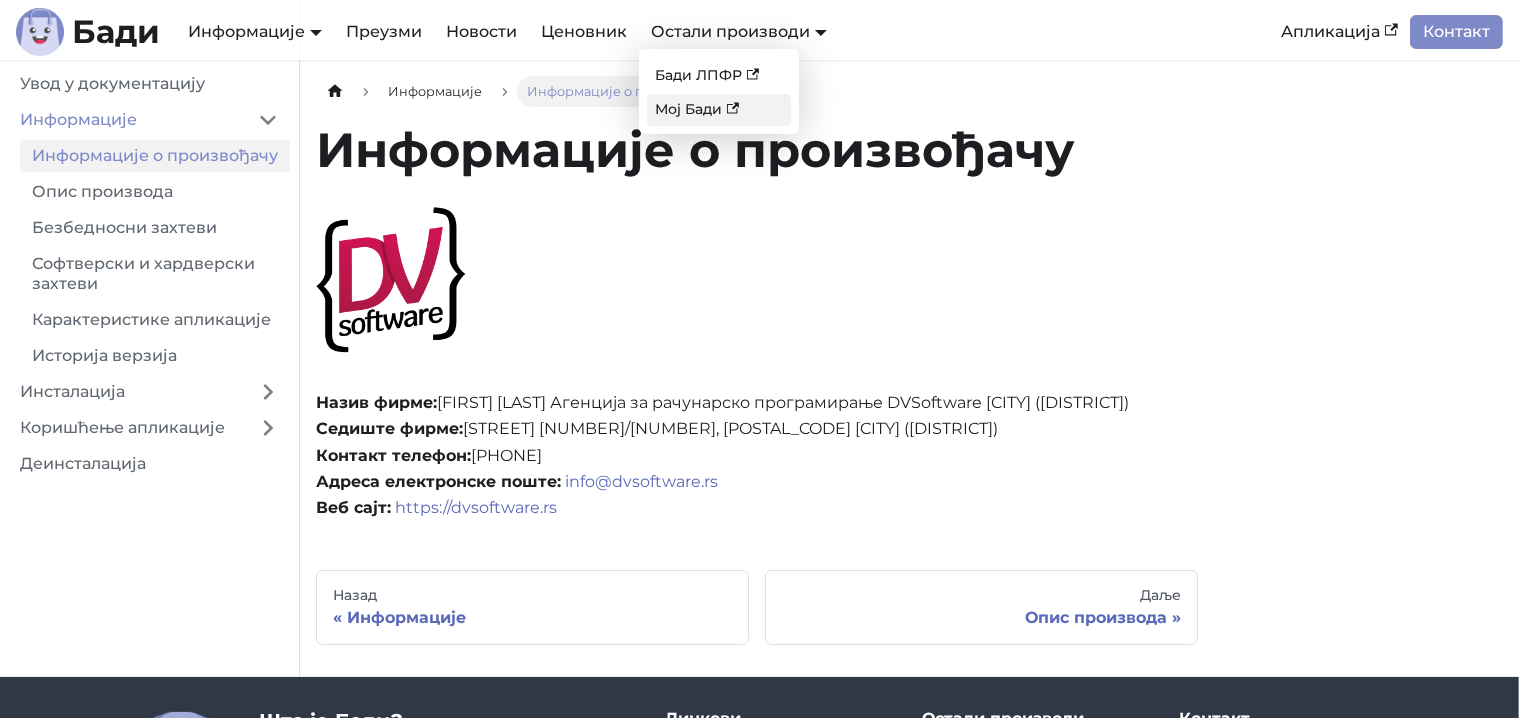 click on "Мој Бади" at bounding box center (719, 109) 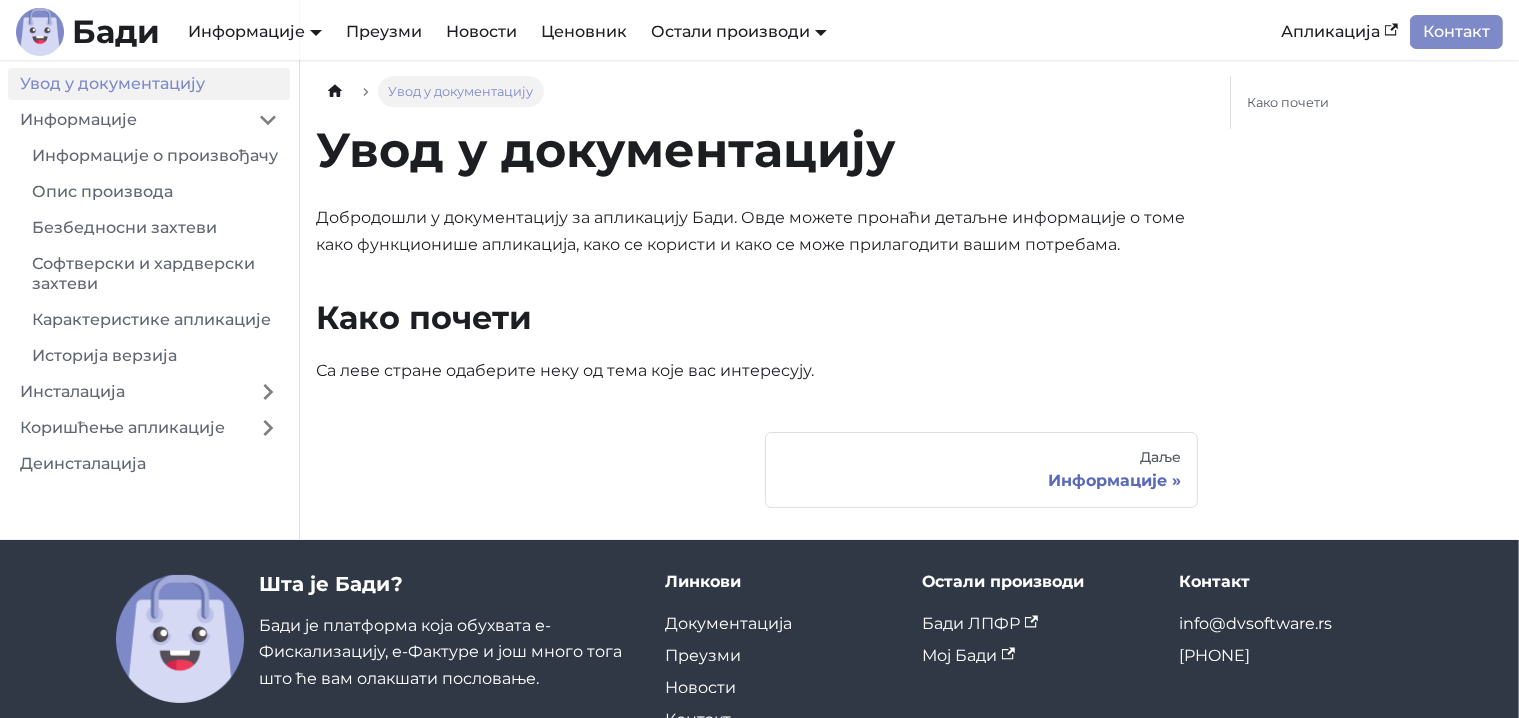scroll, scrollTop: 123, scrollLeft: 0, axis: vertical 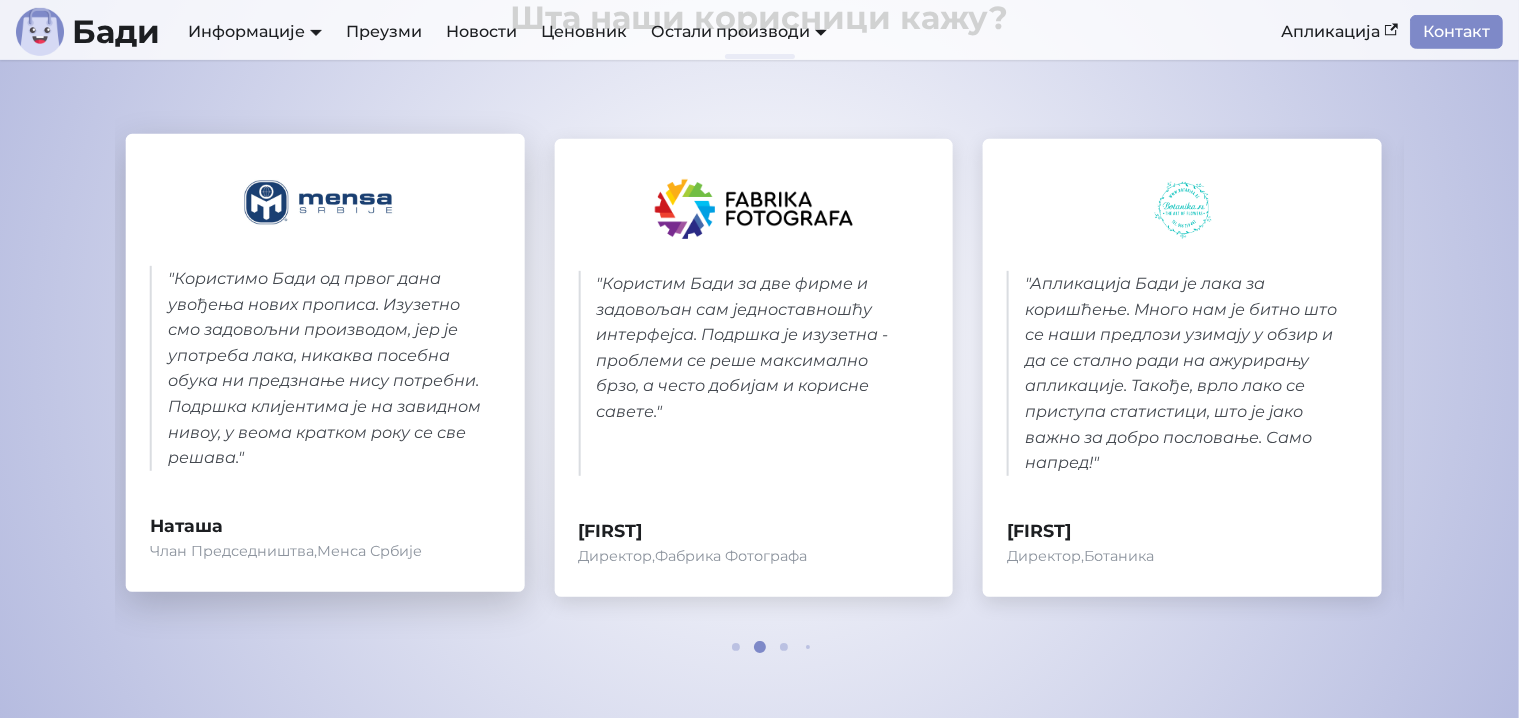 click on "" Користимо Бади од првог дана увођења нових прописа. Изузетно смо задовољни производом, јер је употреба лака, никаква посебна обука ни предзнање нису потребни. Подршка клијентима је на завидном нивоу, у веома кратком року се све решава. "" at bounding box center [325, 368] 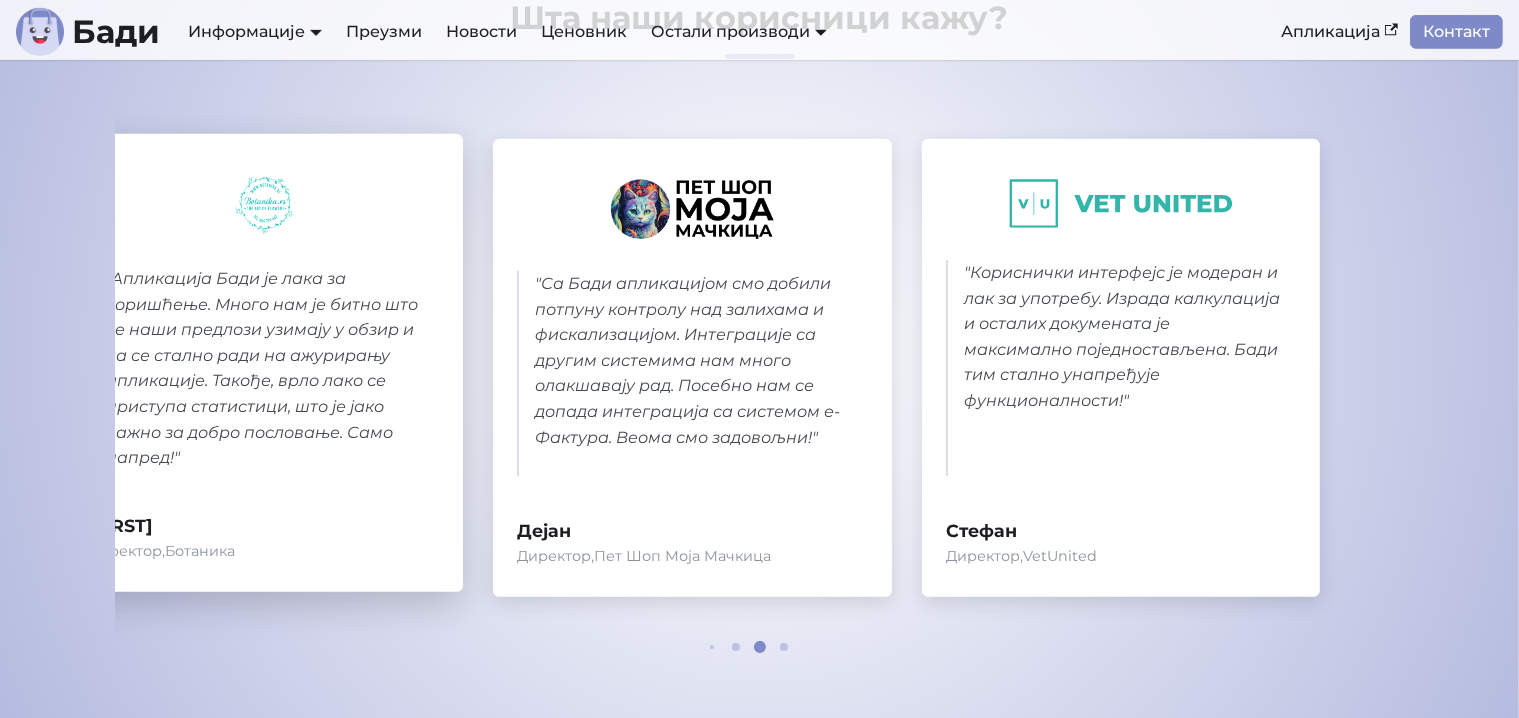 click on "" Са Бади апликацијом смо добили потпуну контролу над залихама и фискализацијом. Интеграције са другим системима нам много олакшавају рад. Посебно нам се допада интеграција са системом е-Фактура. Веома смо задовољни! "" at bounding box center (692, 373) 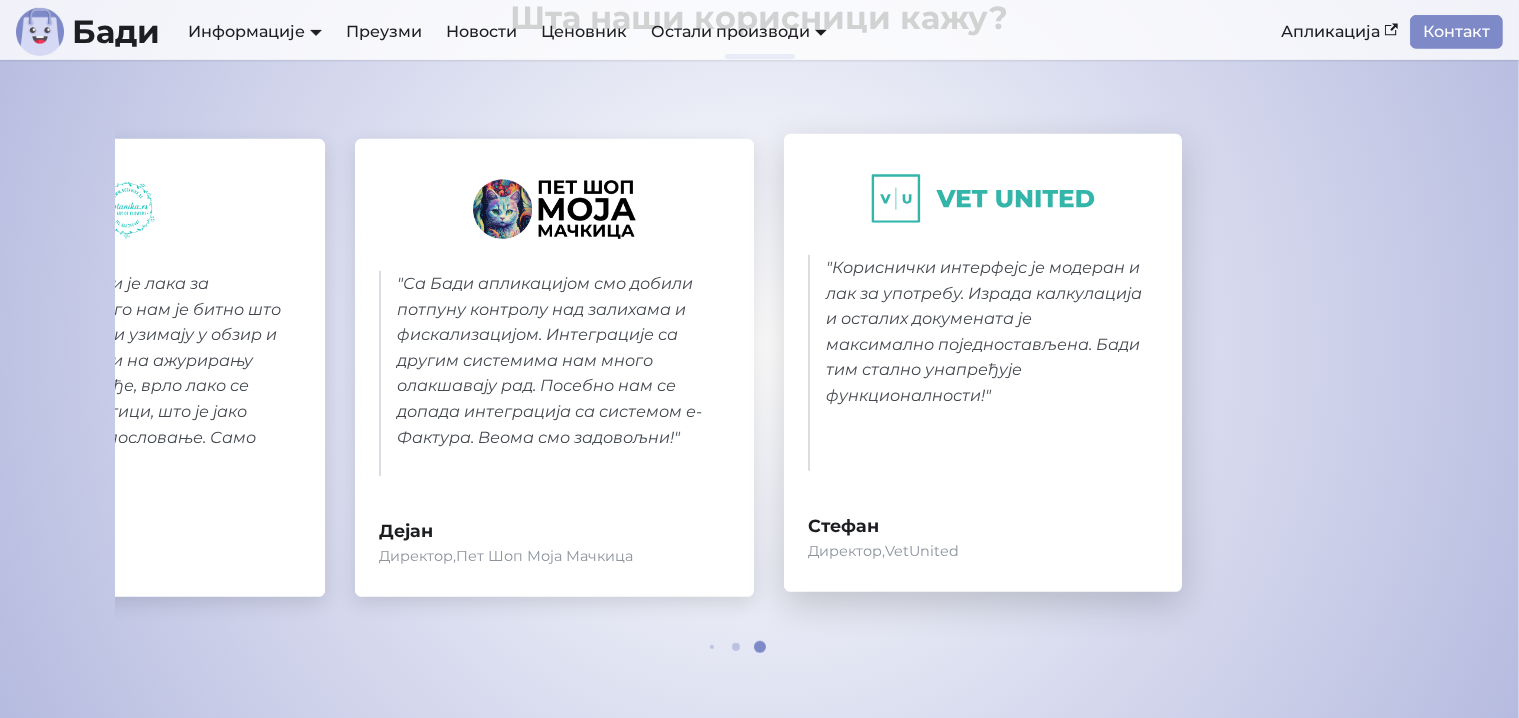 click on "" Одлучили смо се за Бади јер је једини имао подршку за Apple рачунаре у време преласка на нови модел фискализације, и показао се као одлично решење. Задовољни смо сарадњом и нивоом подршке коју добијамо. " [FIRST] [LAST] ,  iStyle " Користимо Бади од првог дана увођења нових прописа. Изузетно смо задовољни производом, јер је употреба лака, никаква посебна обука ни предзнање нису потребни. Подршка клијентима је на завидном нивоу, у веома кратком року се све решава. " [FIRST] [LAST] ,  Менса Србије " " [FIRST] ,  Фабрика Фотографа " " [FIRST] ,  [NAME] " ,  [NAME] "" at bounding box center [-731, 368] 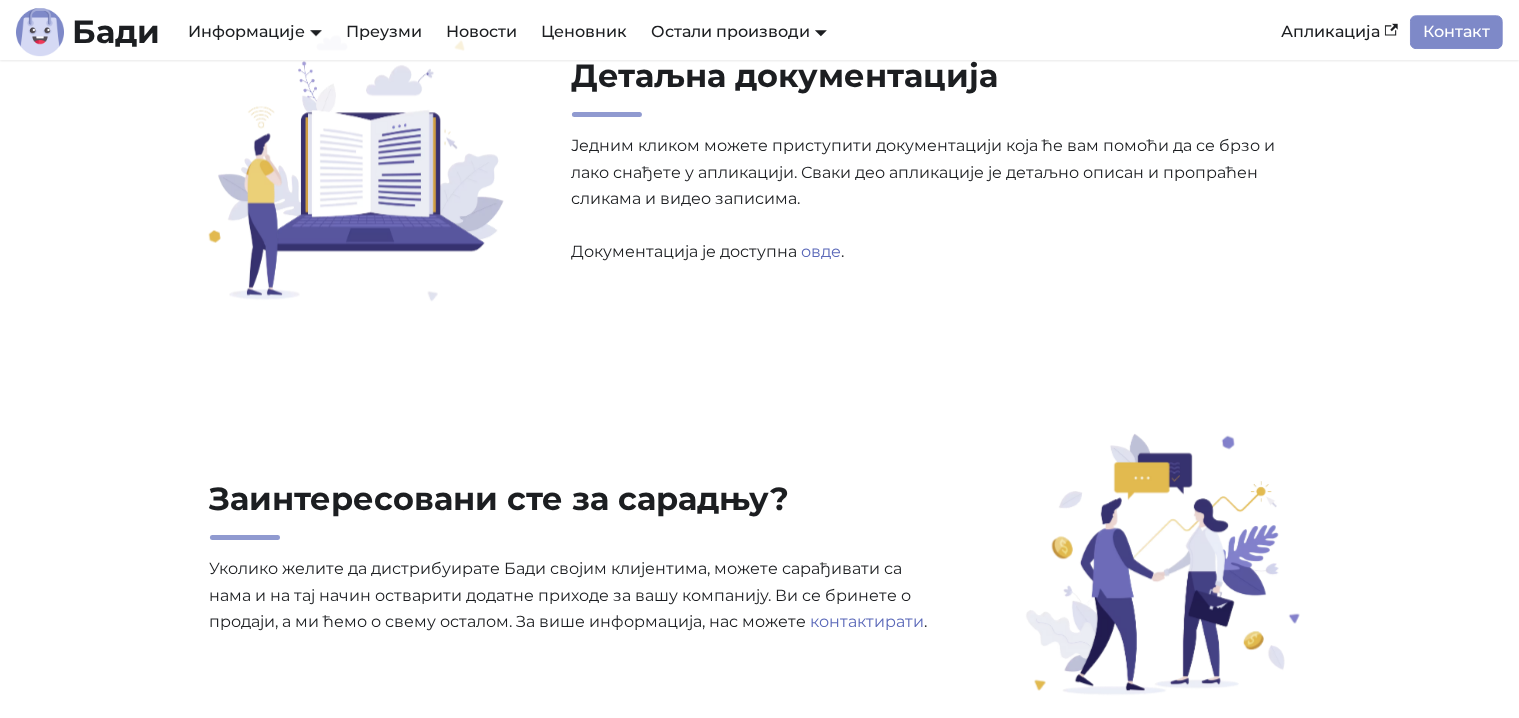 scroll, scrollTop: 6200, scrollLeft: 0, axis: vertical 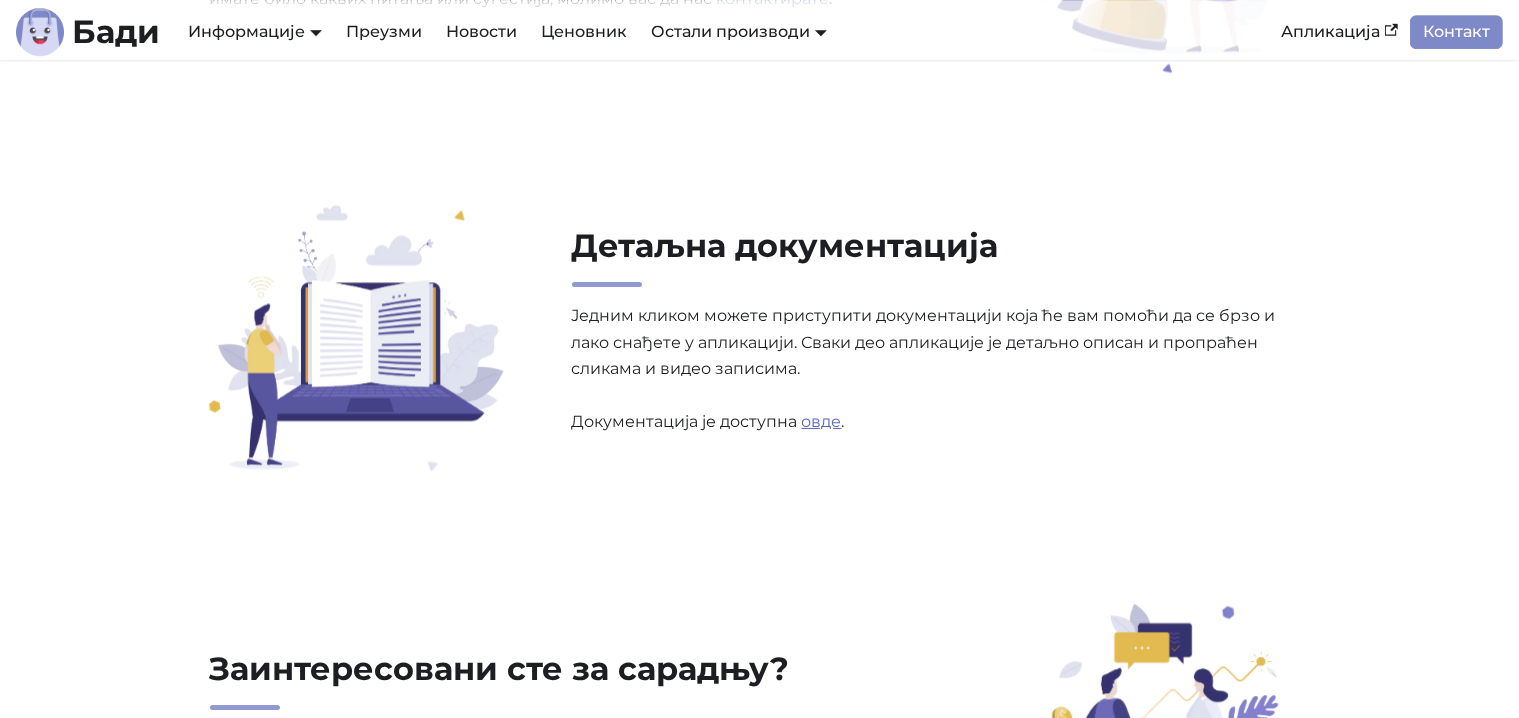 click on "овде" at bounding box center (822, 421) 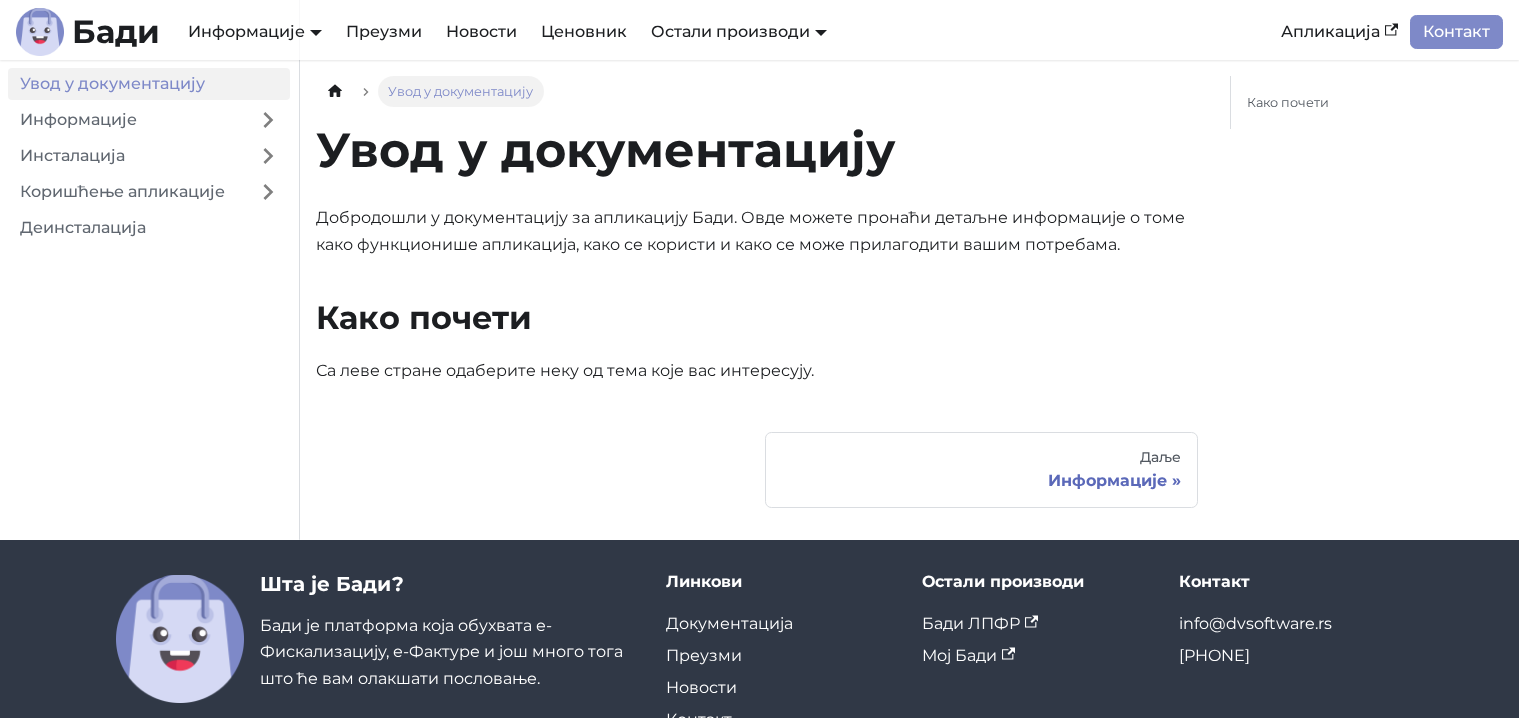 scroll, scrollTop: 0, scrollLeft: 0, axis: both 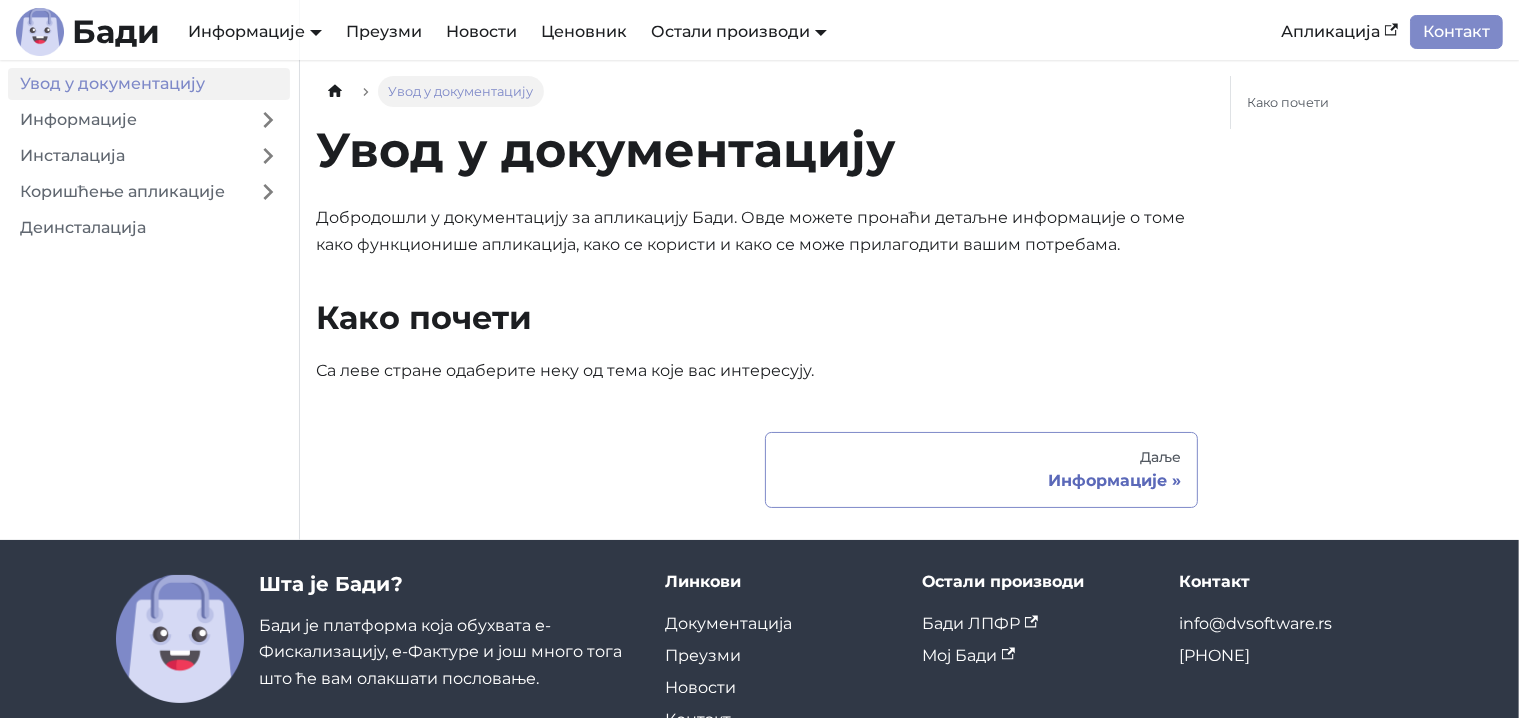 click on "Информације" at bounding box center (981, 481) 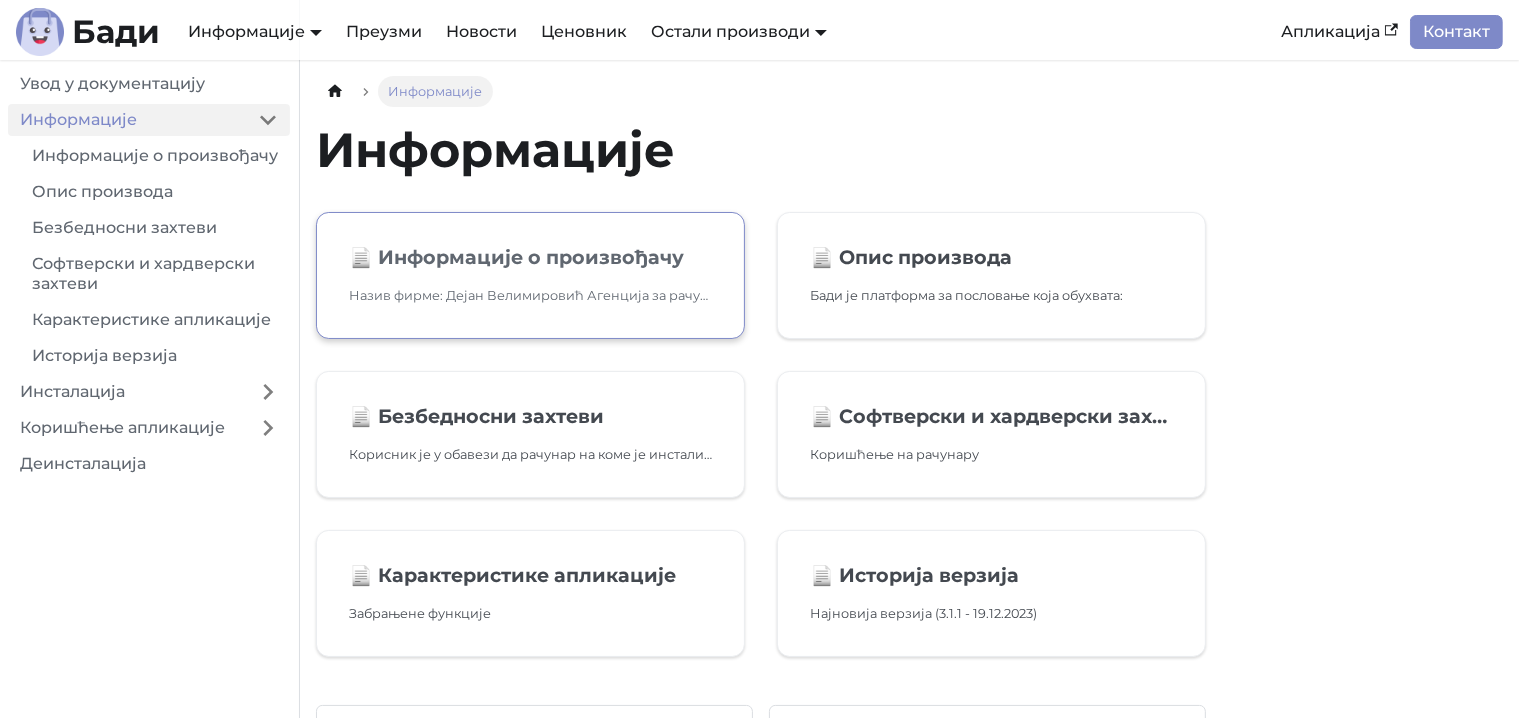 click on "📄️   Информације о произвођачу" at bounding box center (530, 257) 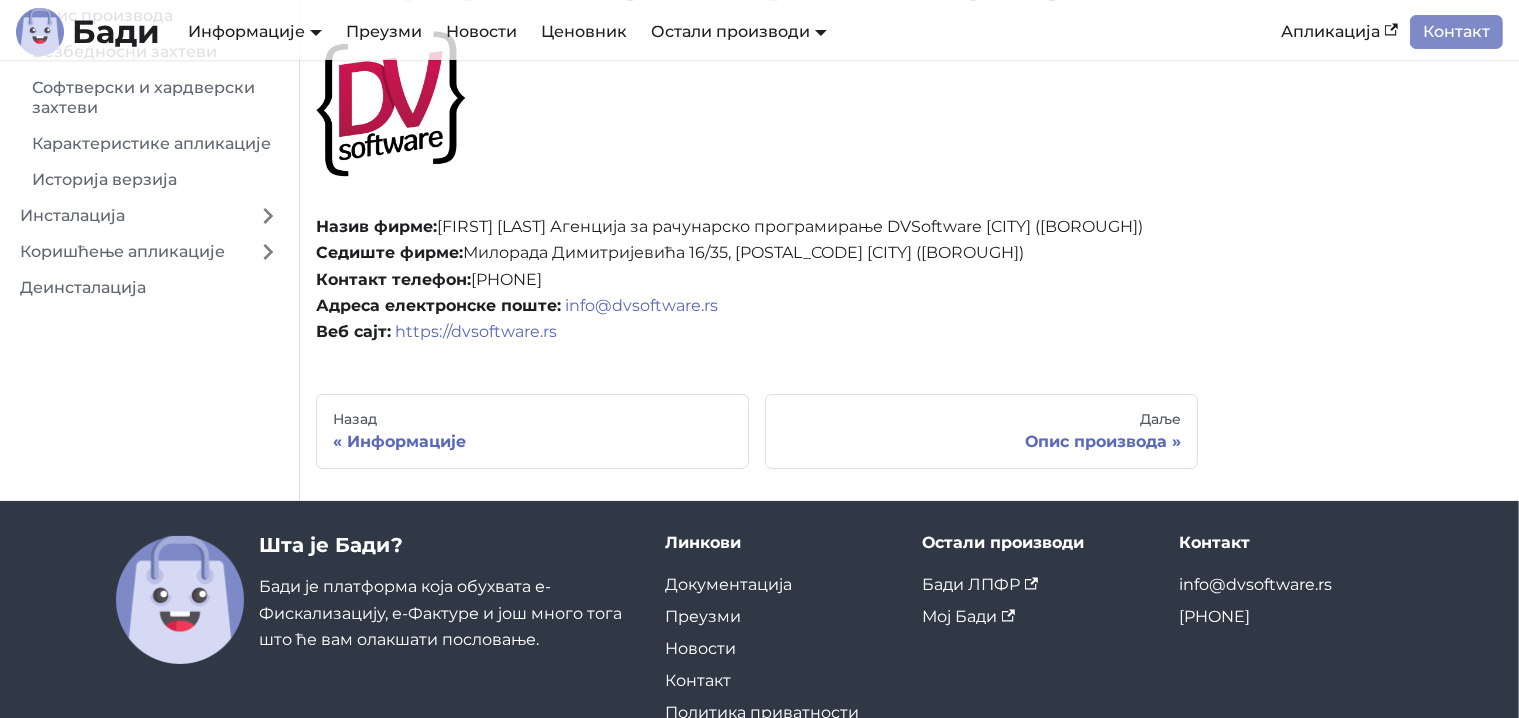 scroll, scrollTop: 287, scrollLeft: 0, axis: vertical 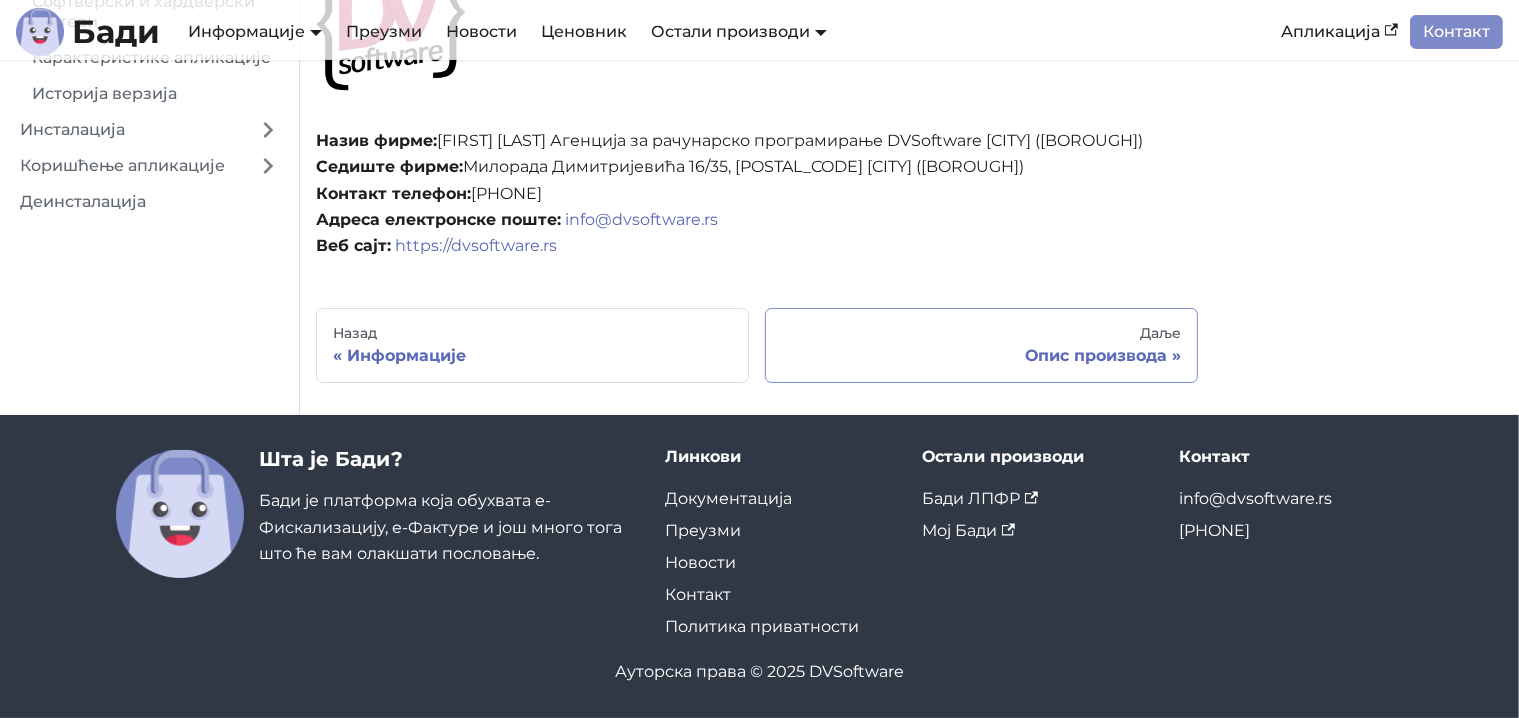 click on "Опис производа" at bounding box center (981, 356) 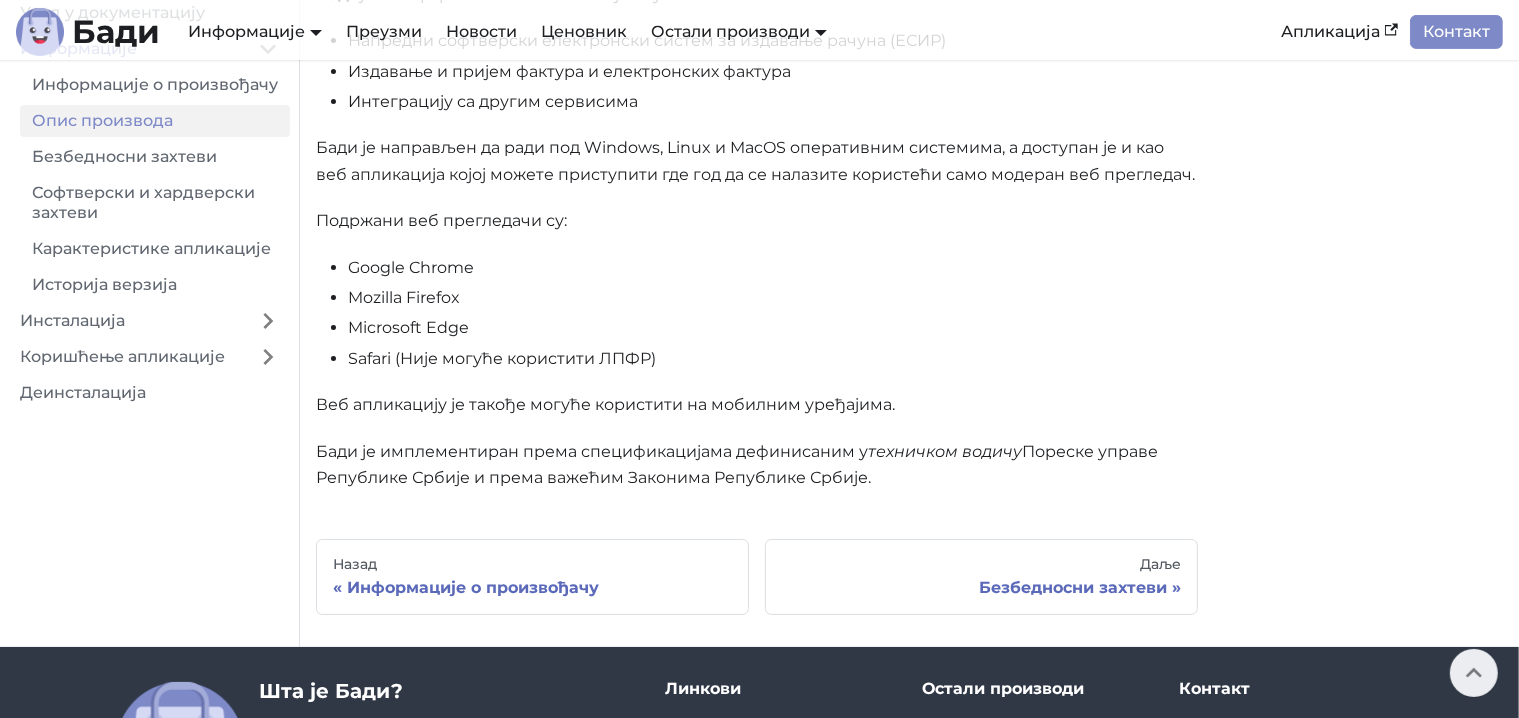scroll, scrollTop: 200, scrollLeft: 0, axis: vertical 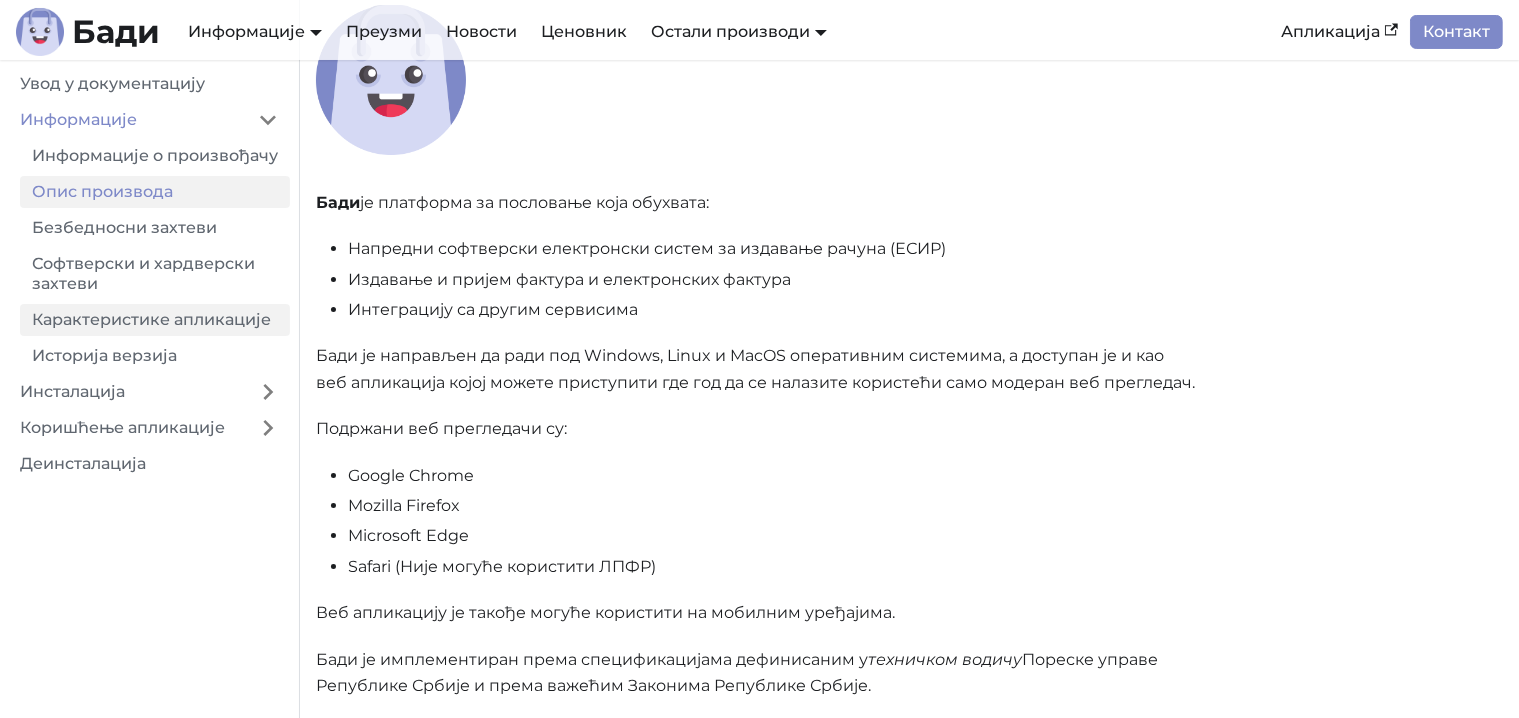 click on "Карактеристике апликације" at bounding box center (155, 320) 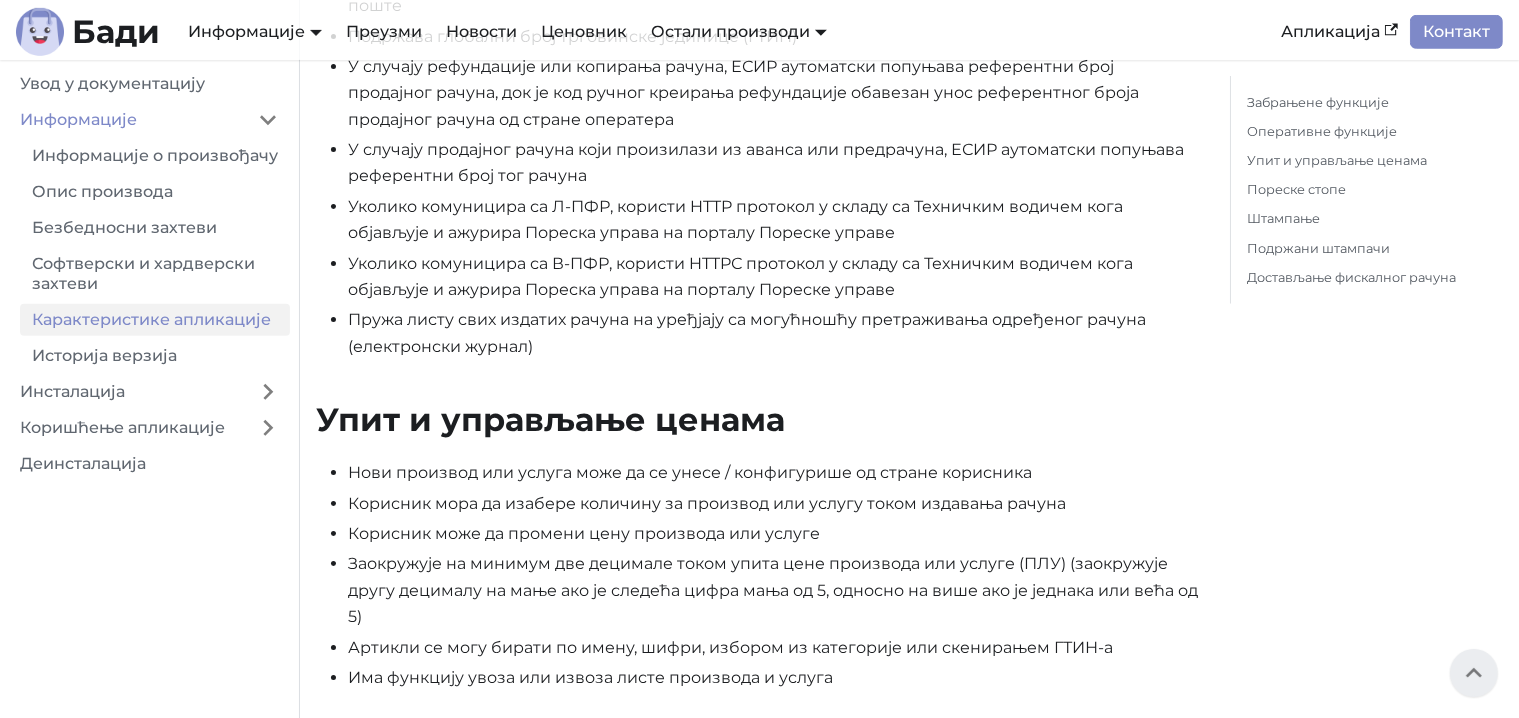 scroll, scrollTop: 1044, scrollLeft: 0, axis: vertical 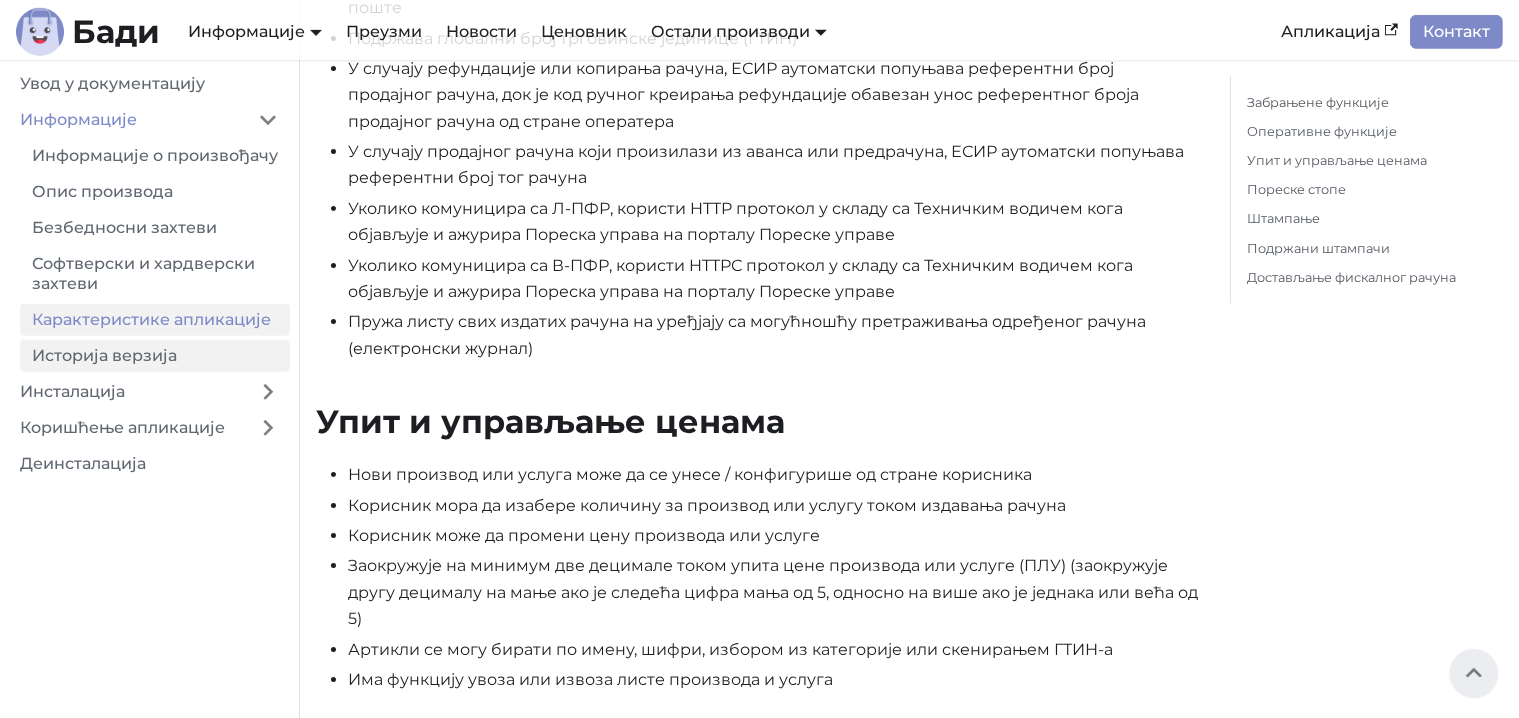 click on "Историја верзија" at bounding box center [155, 356] 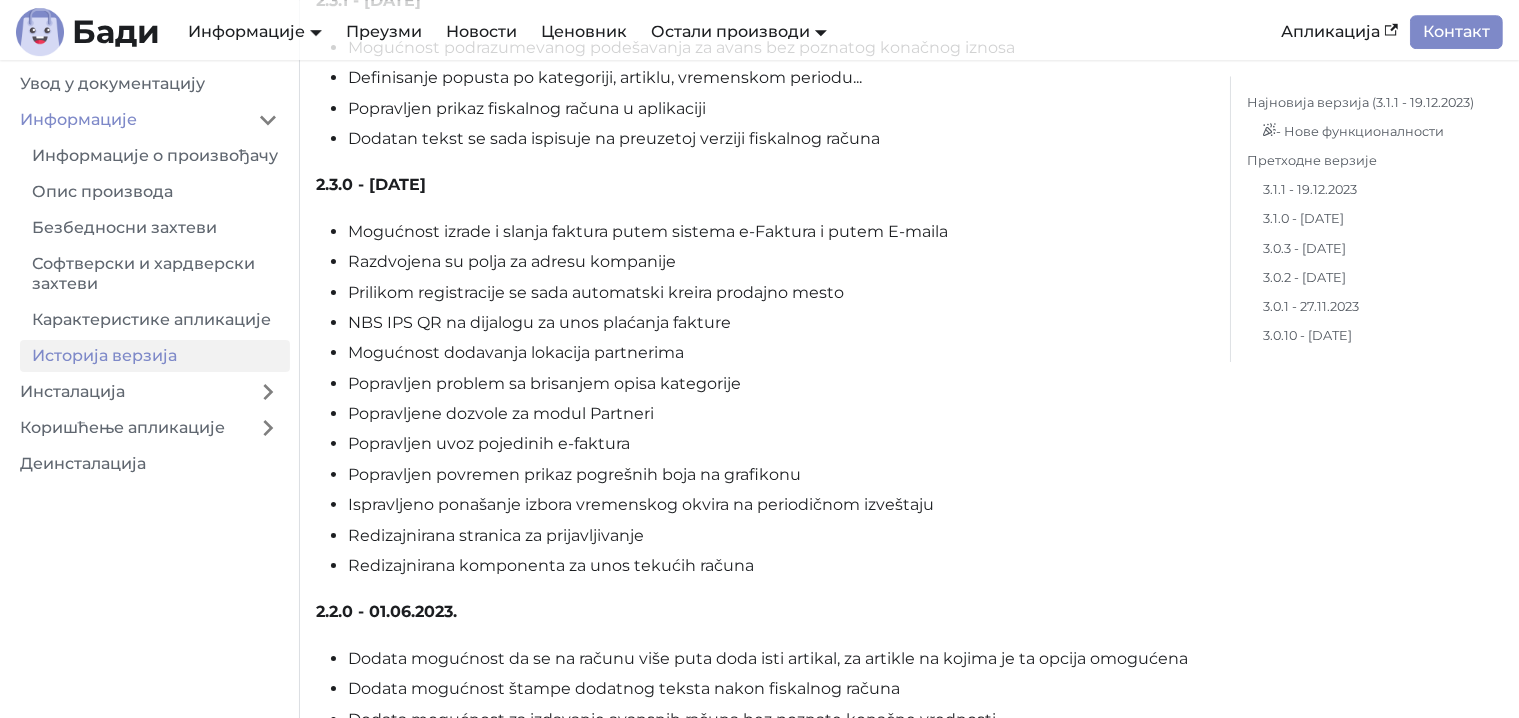 scroll, scrollTop: 6600, scrollLeft: 0, axis: vertical 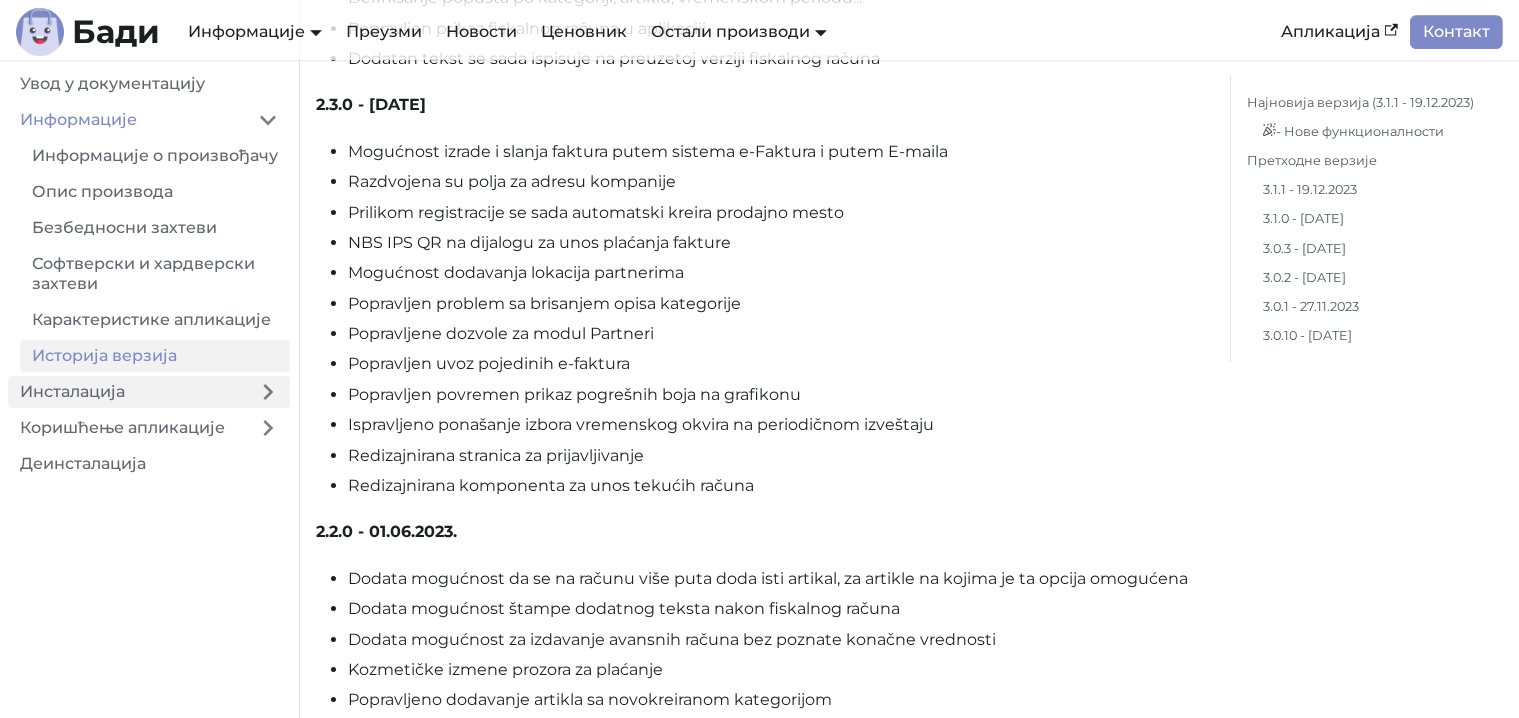 click on "Инсталација" at bounding box center (127, 392) 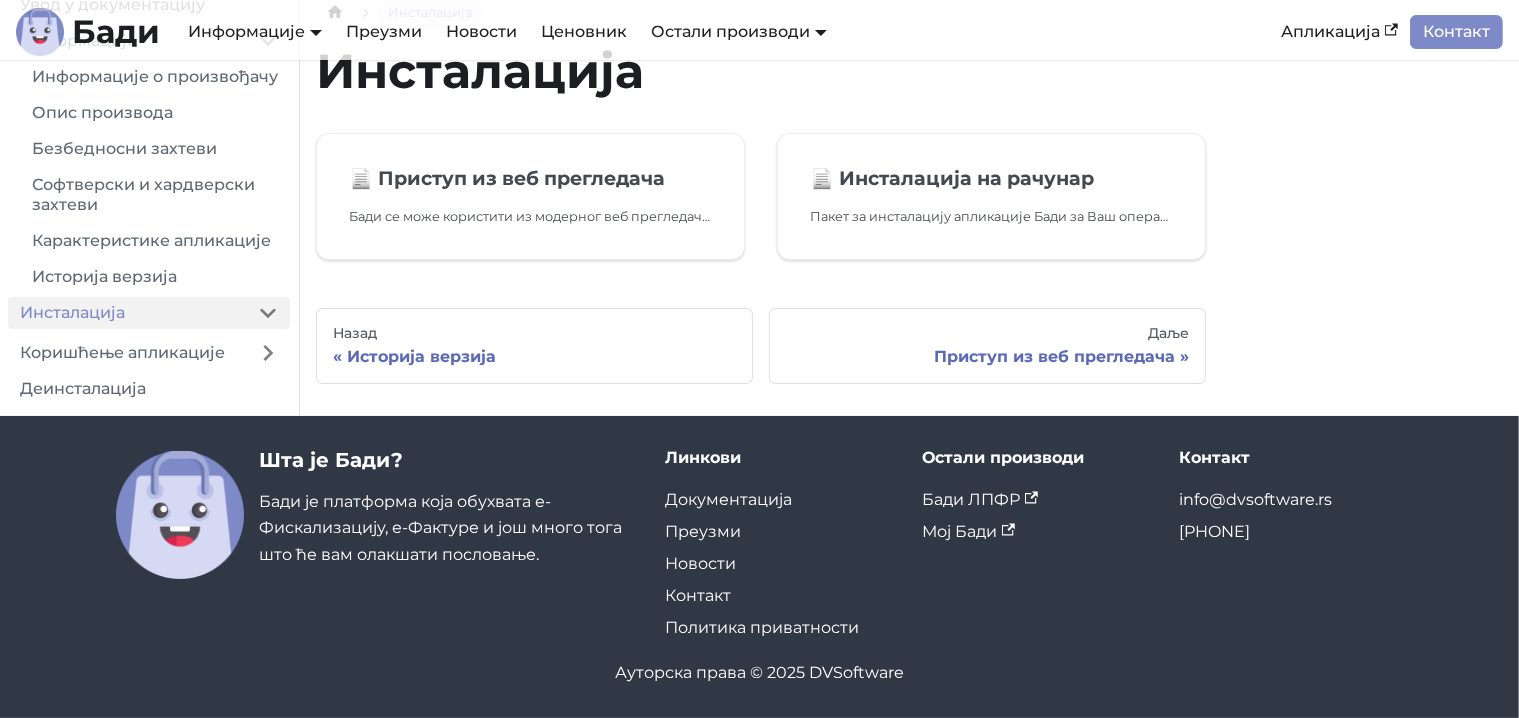 scroll, scrollTop: 0, scrollLeft: 0, axis: both 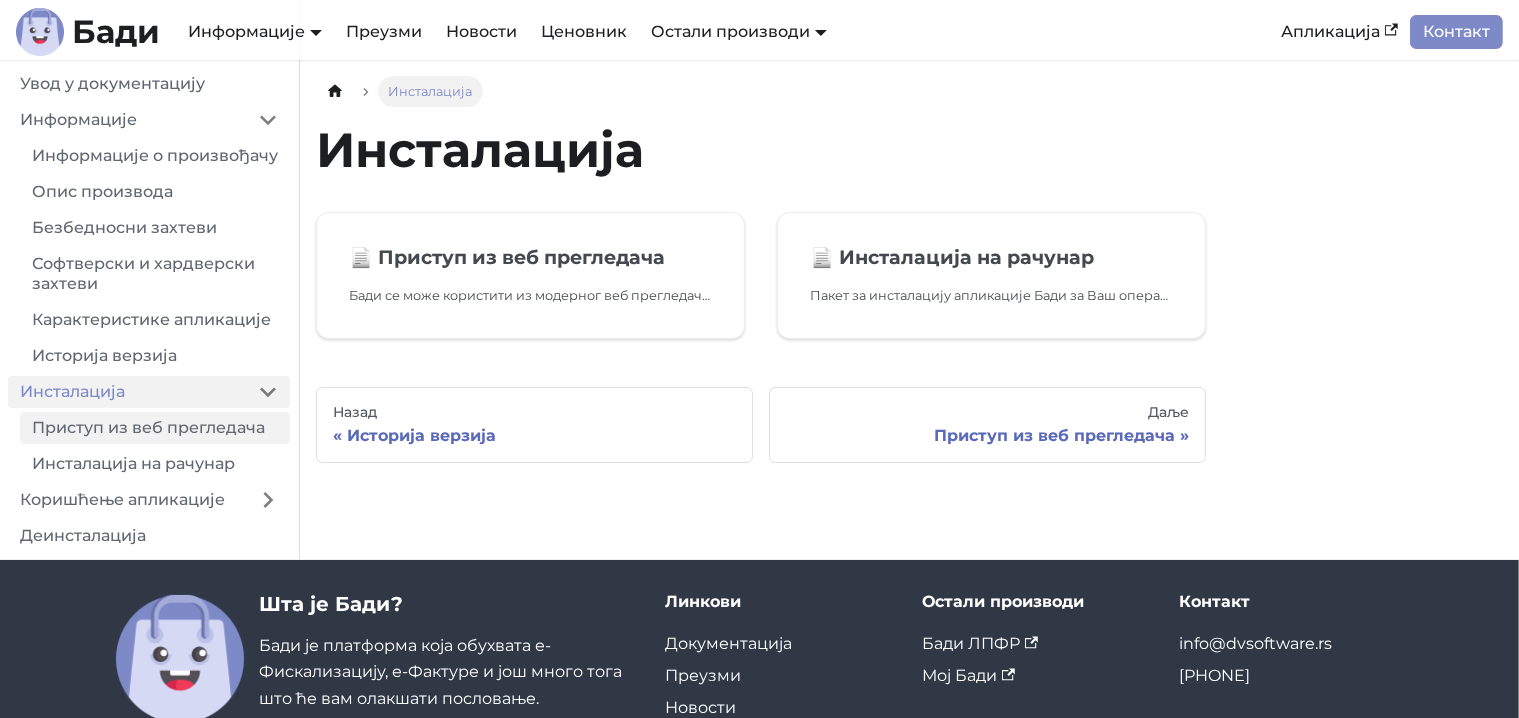 click on "Приступ из веб прегледача" at bounding box center (155, 428) 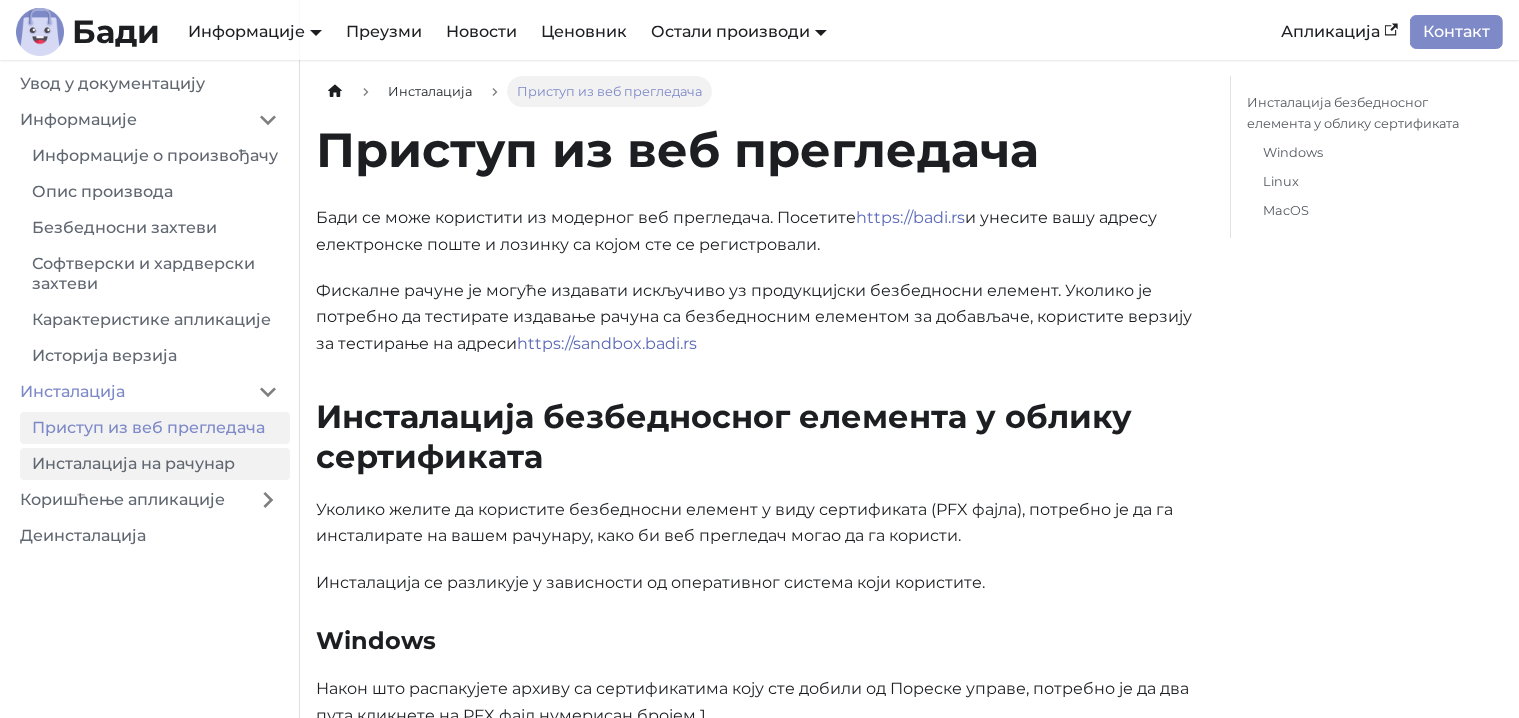 click on "Инсталација на рачунар" at bounding box center (155, 464) 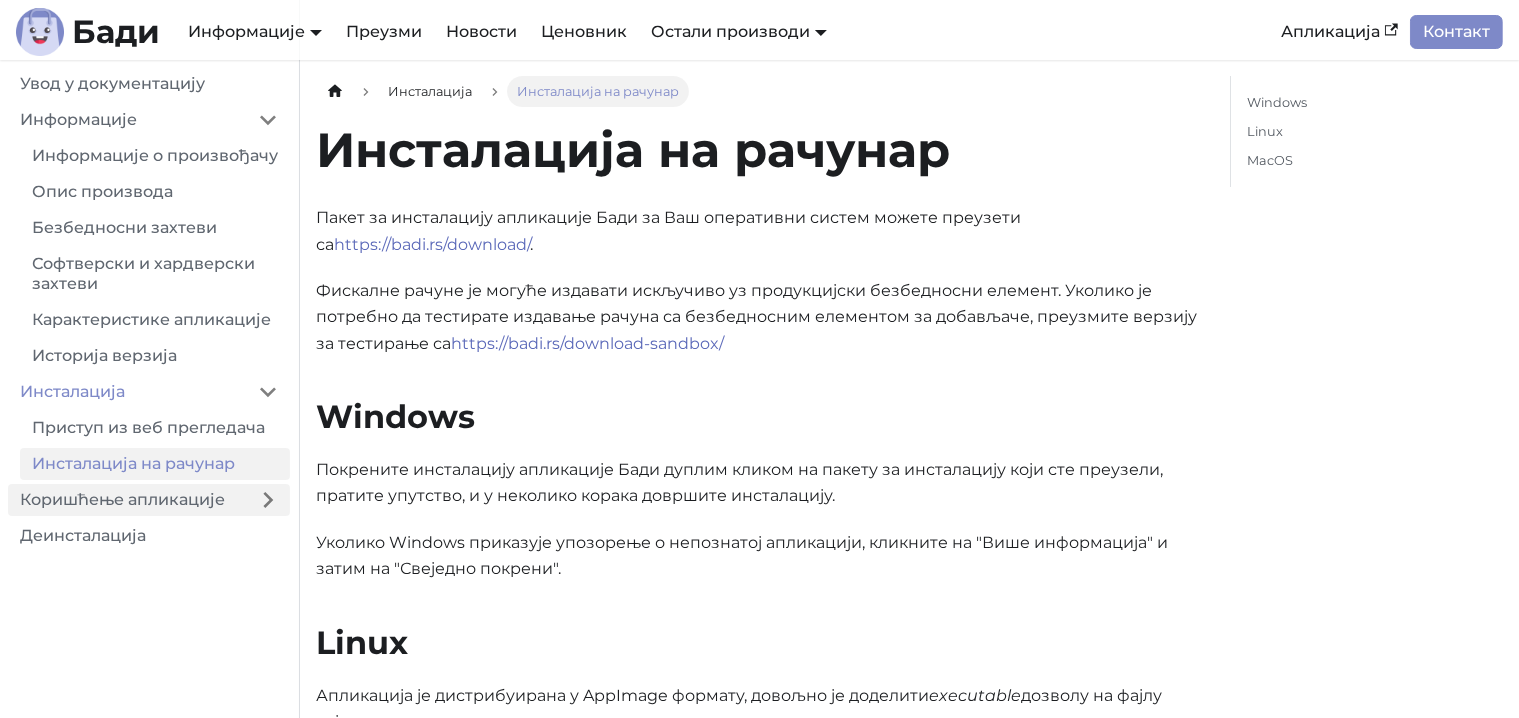 click on "Коришћење апликације" at bounding box center (127, 500) 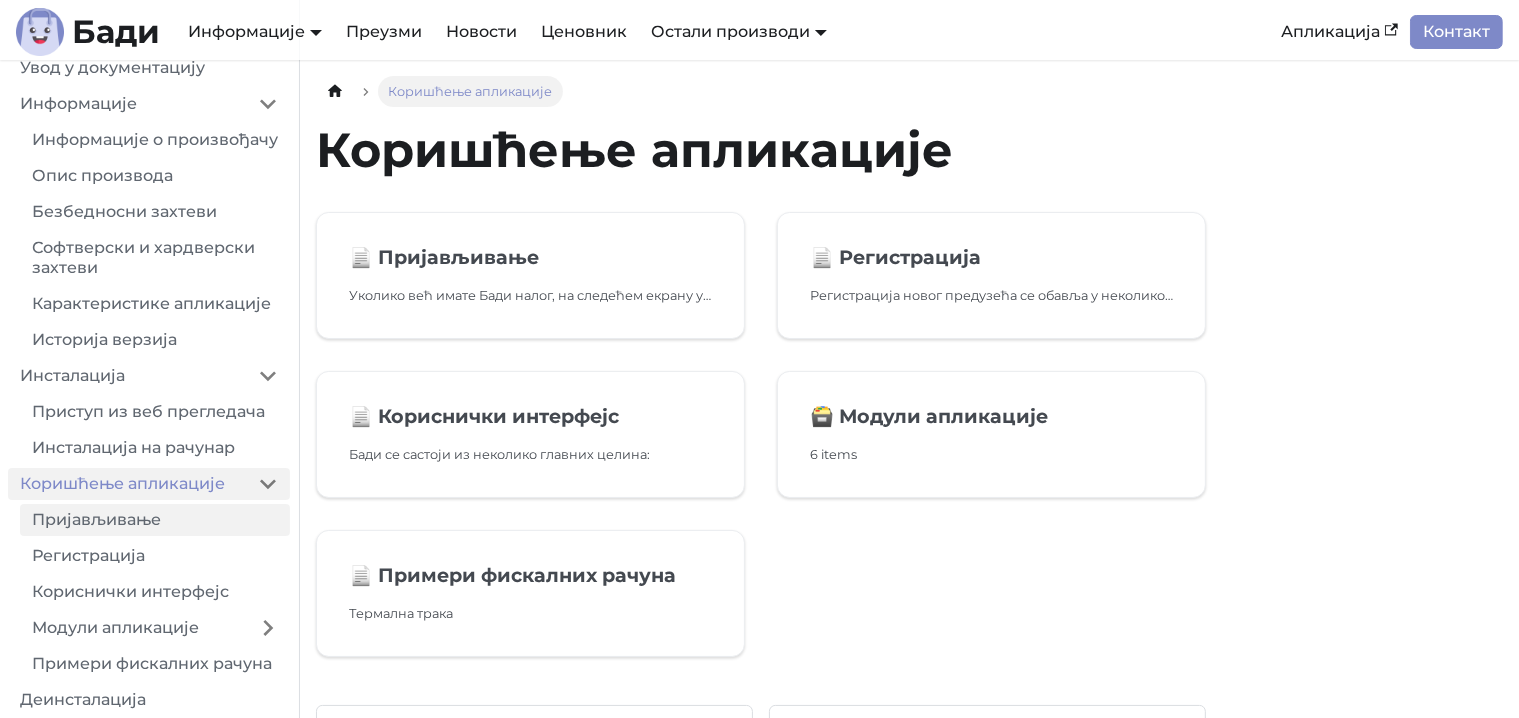 scroll, scrollTop: 21, scrollLeft: 0, axis: vertical 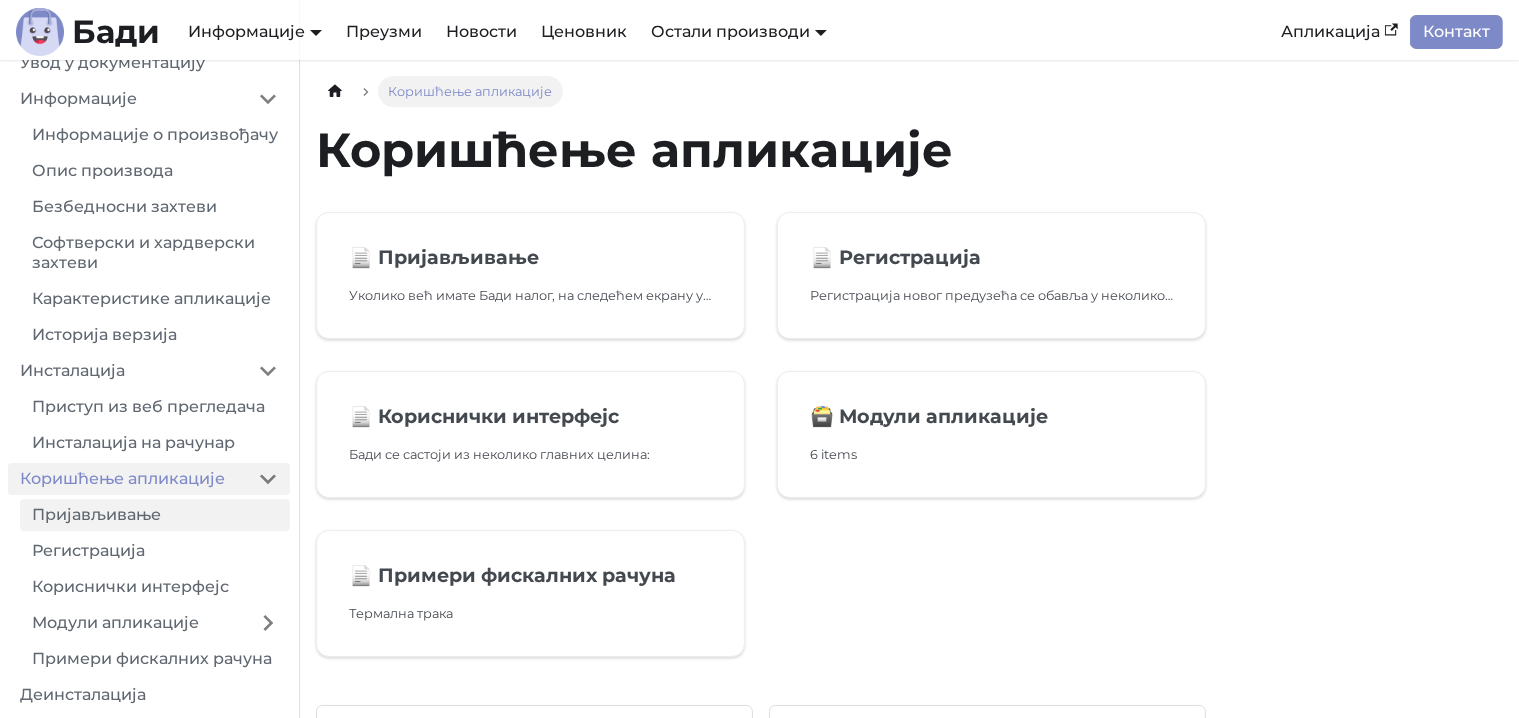 click on "Пријављивање" at bounding box center (155, 515) 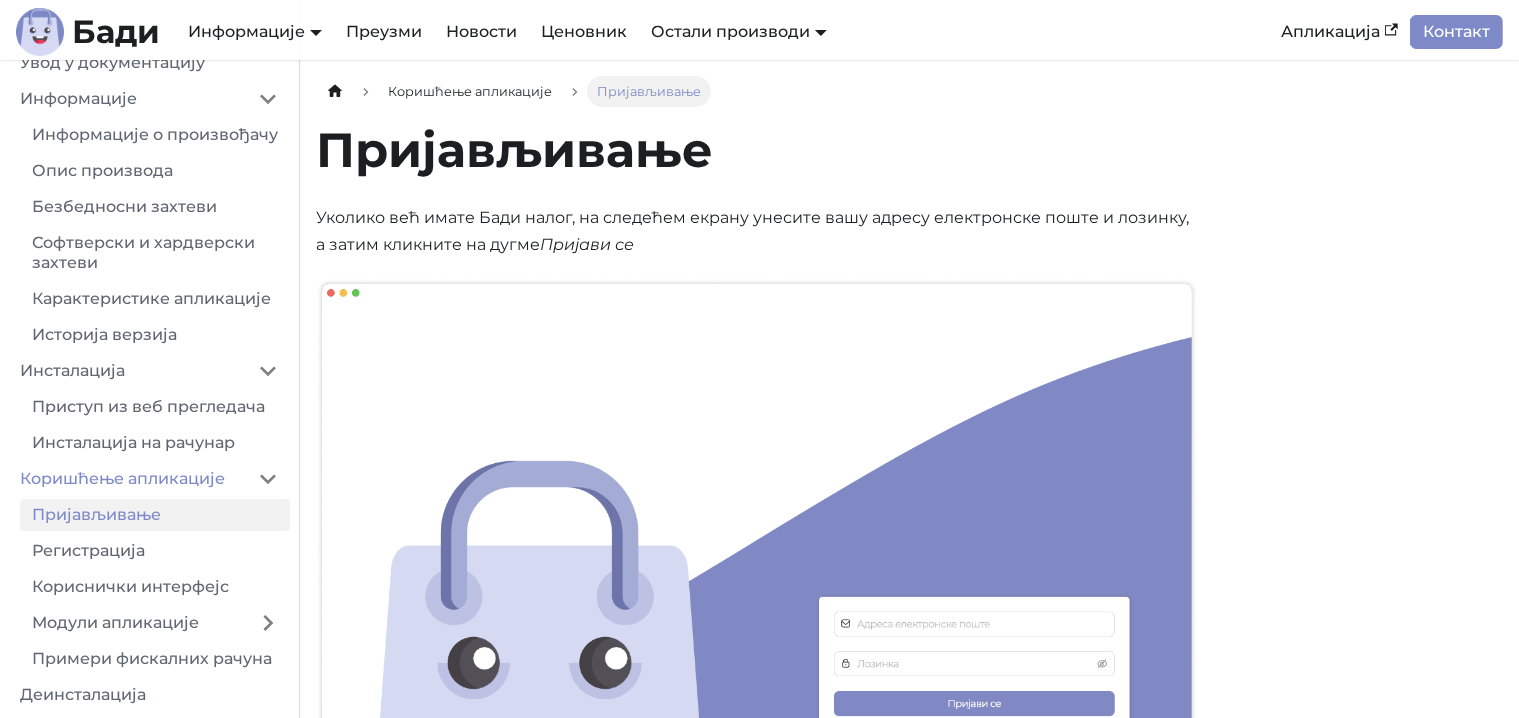 scroll, scrollTop: 400, scrollLeft: 0, axis: vertical 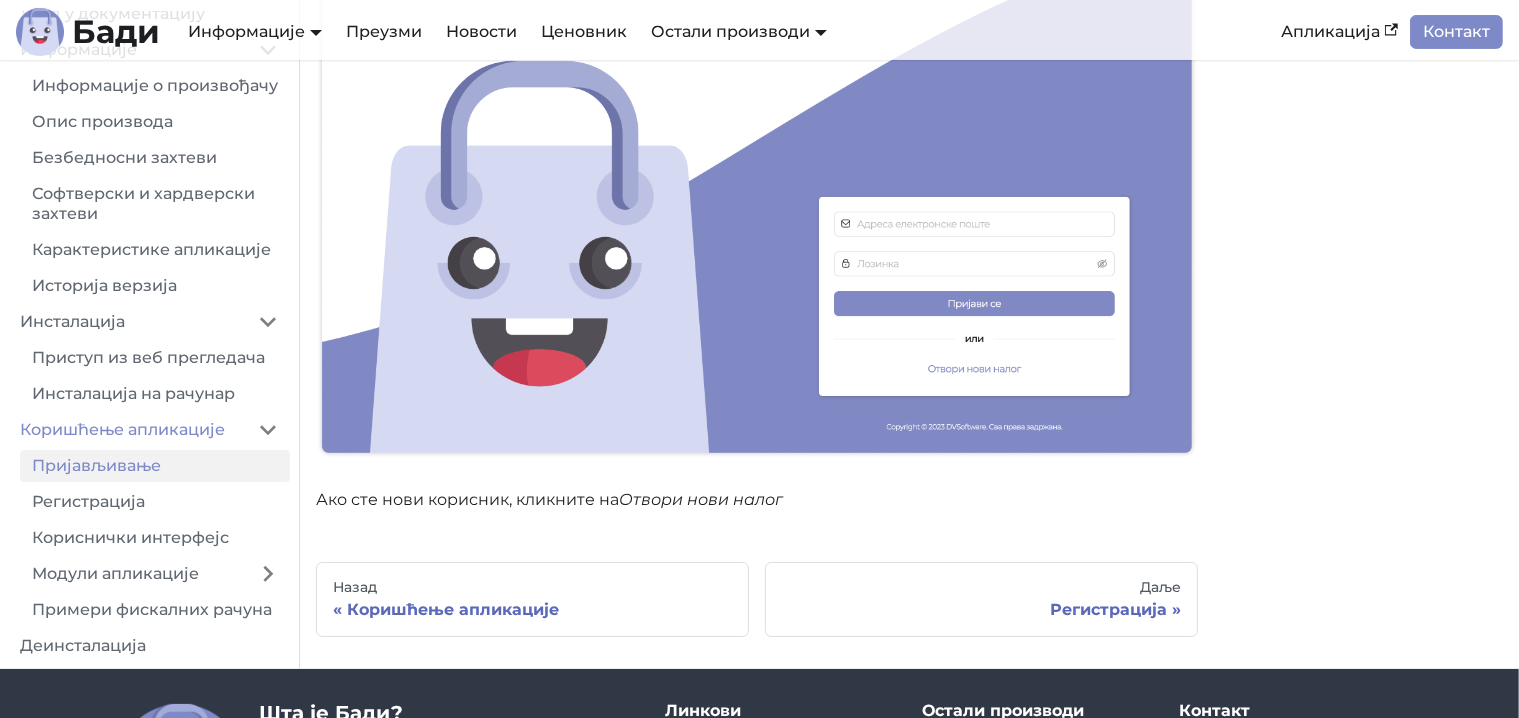 click on "Регистрација" at bounding box center (155, 502) 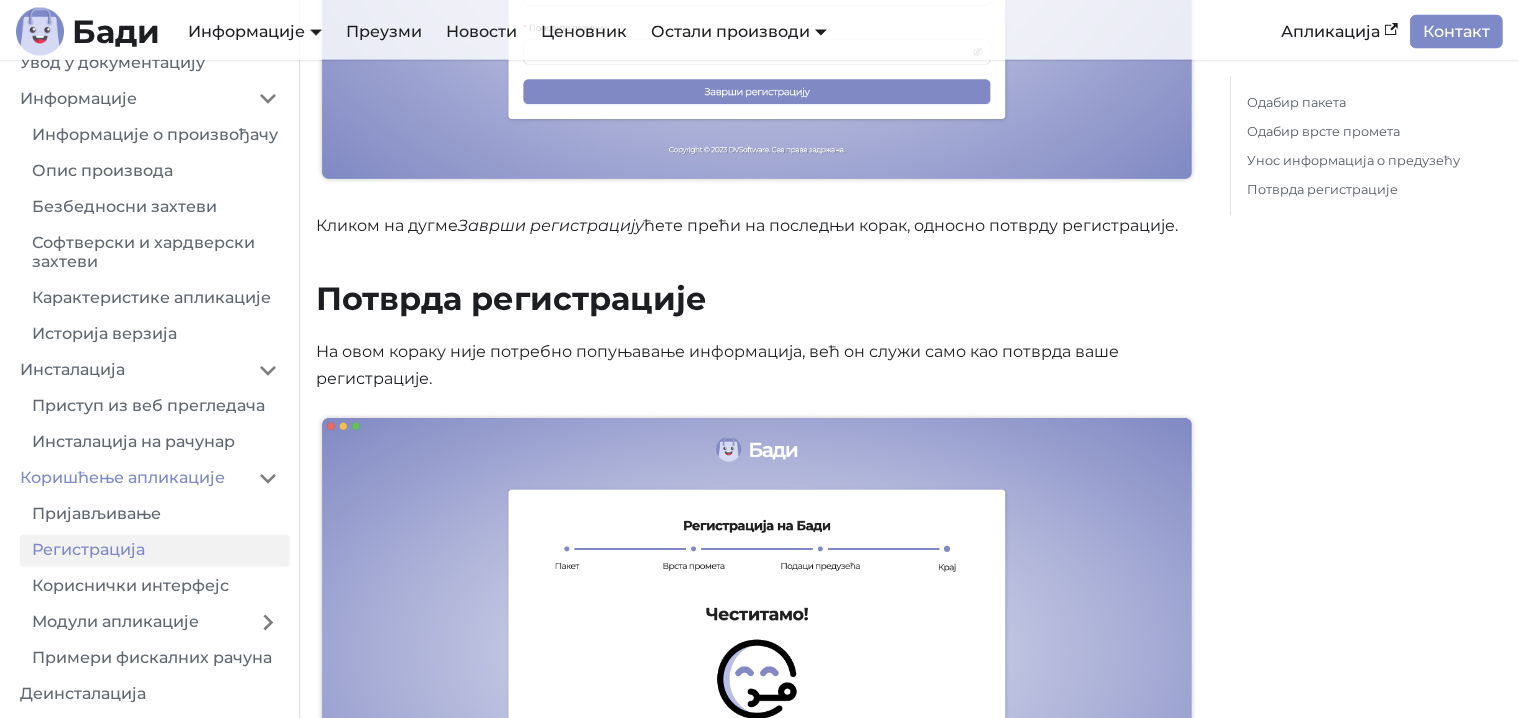 scroll, scrollTop: 3600, scrollLeft: 0, axis: vertical 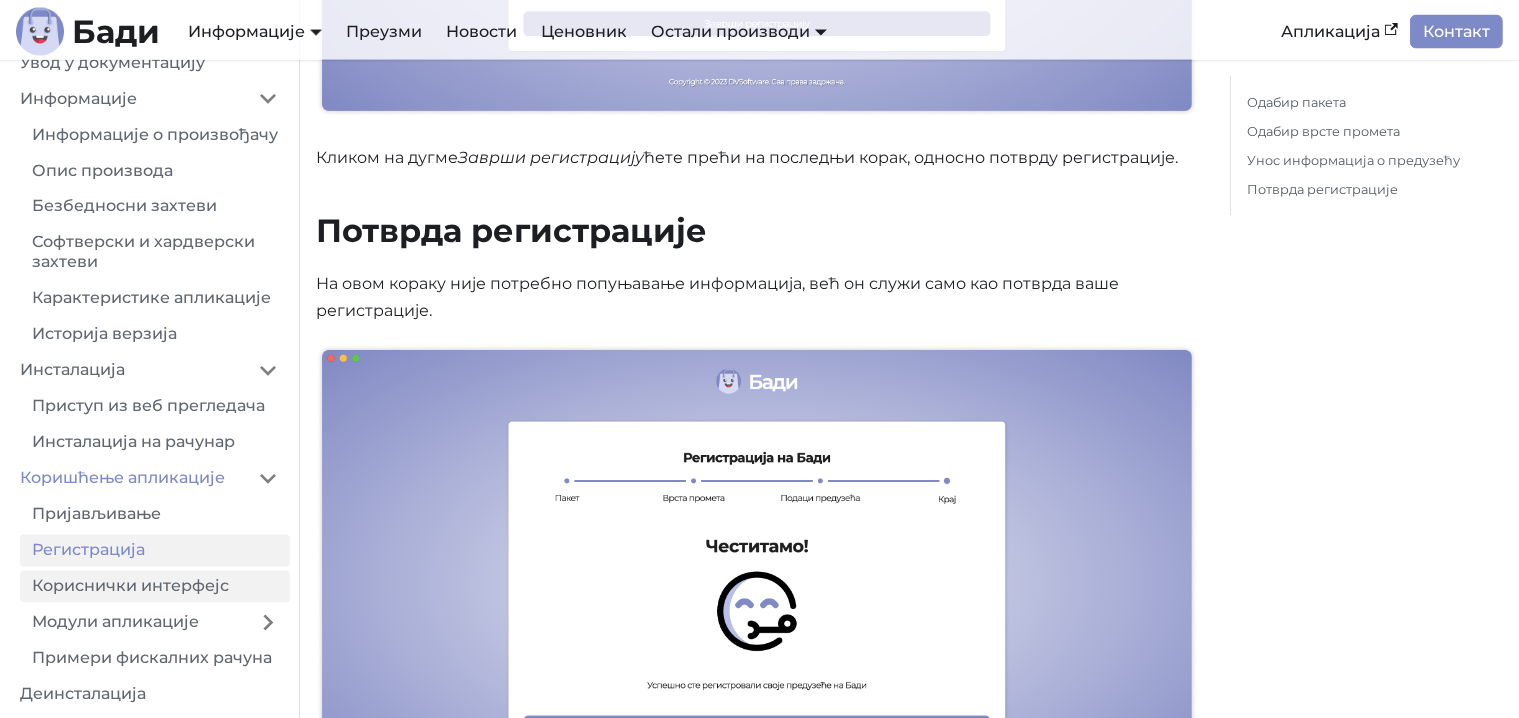 click on "Кориснички интерфејс" at bounding box center [155, 587] 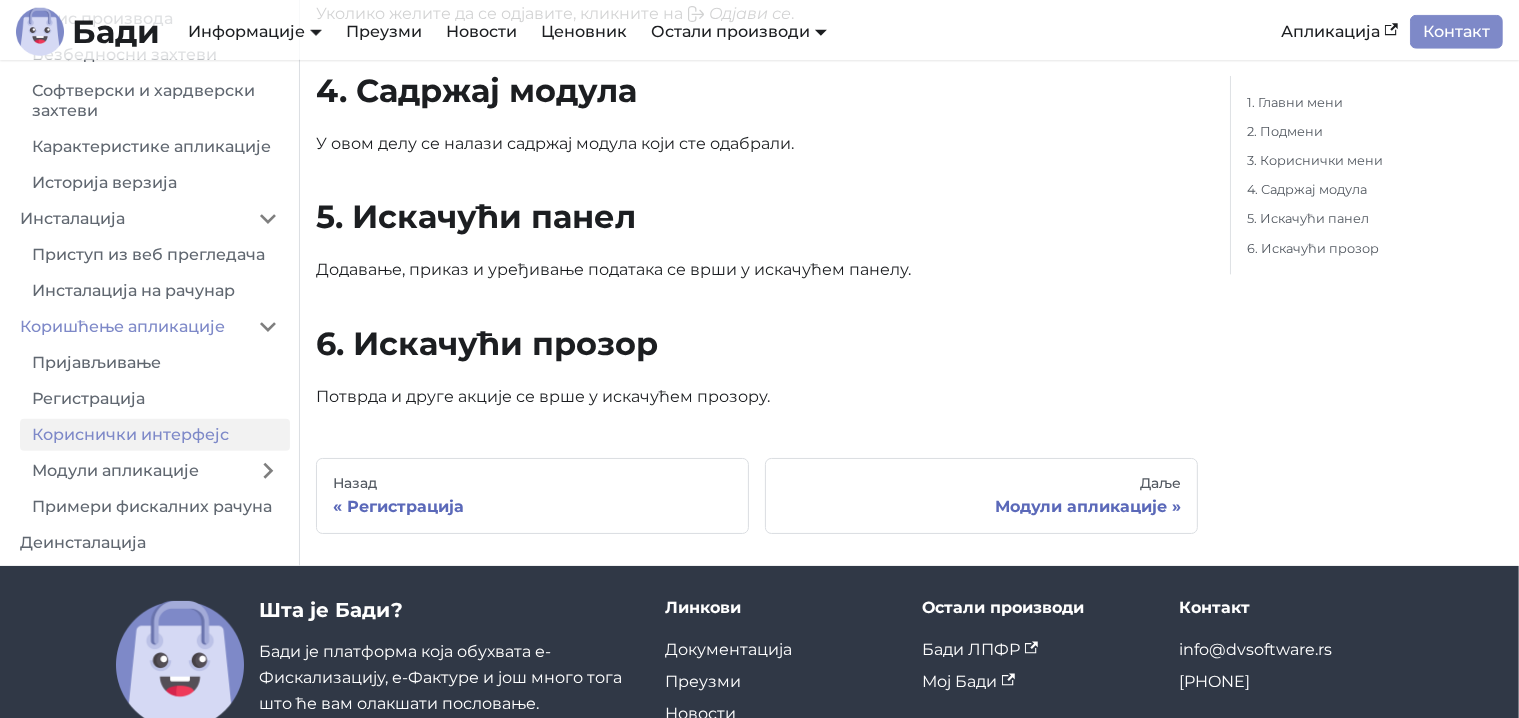 scroll, scrollTop: 2145, scrollLeft: 0, axis: vertical 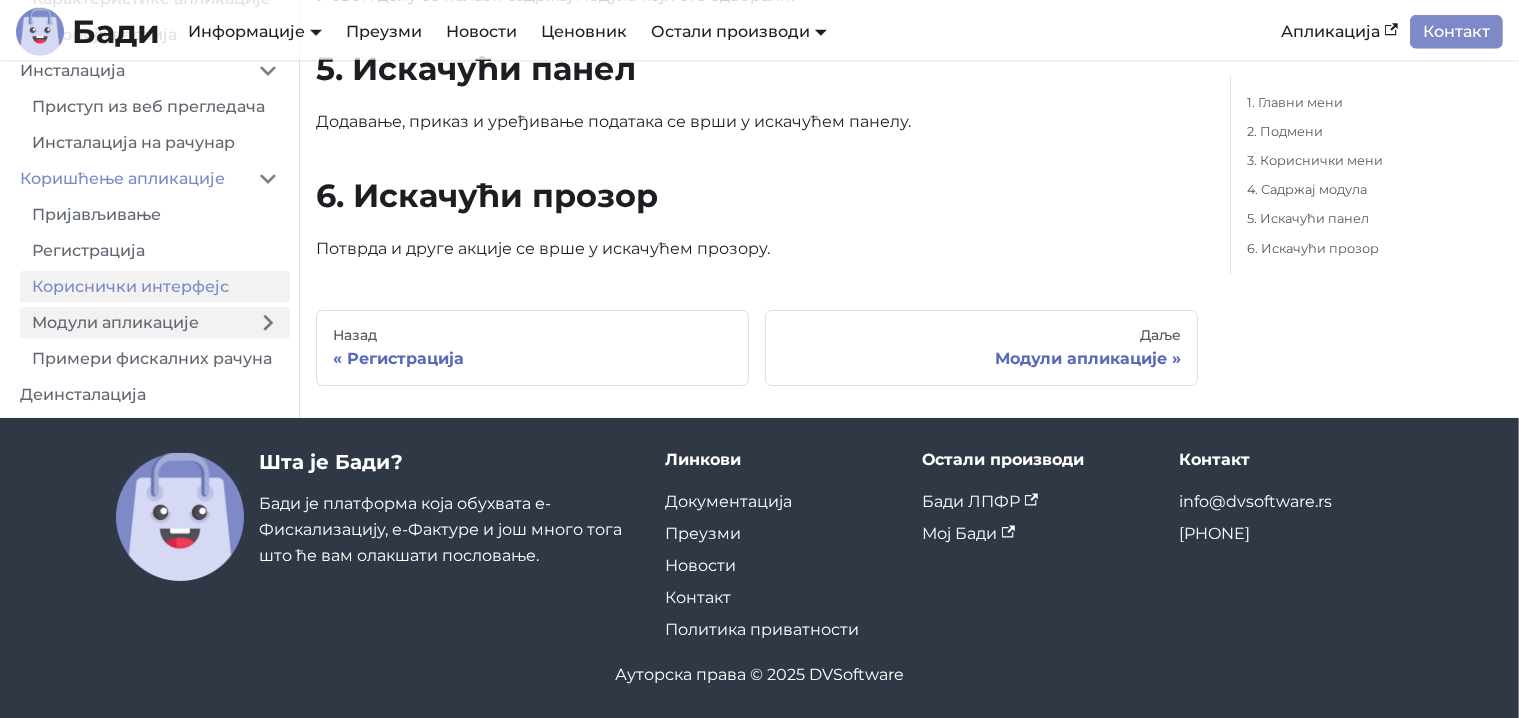 click on "Модули апликације" at bounding box center [133, 323] 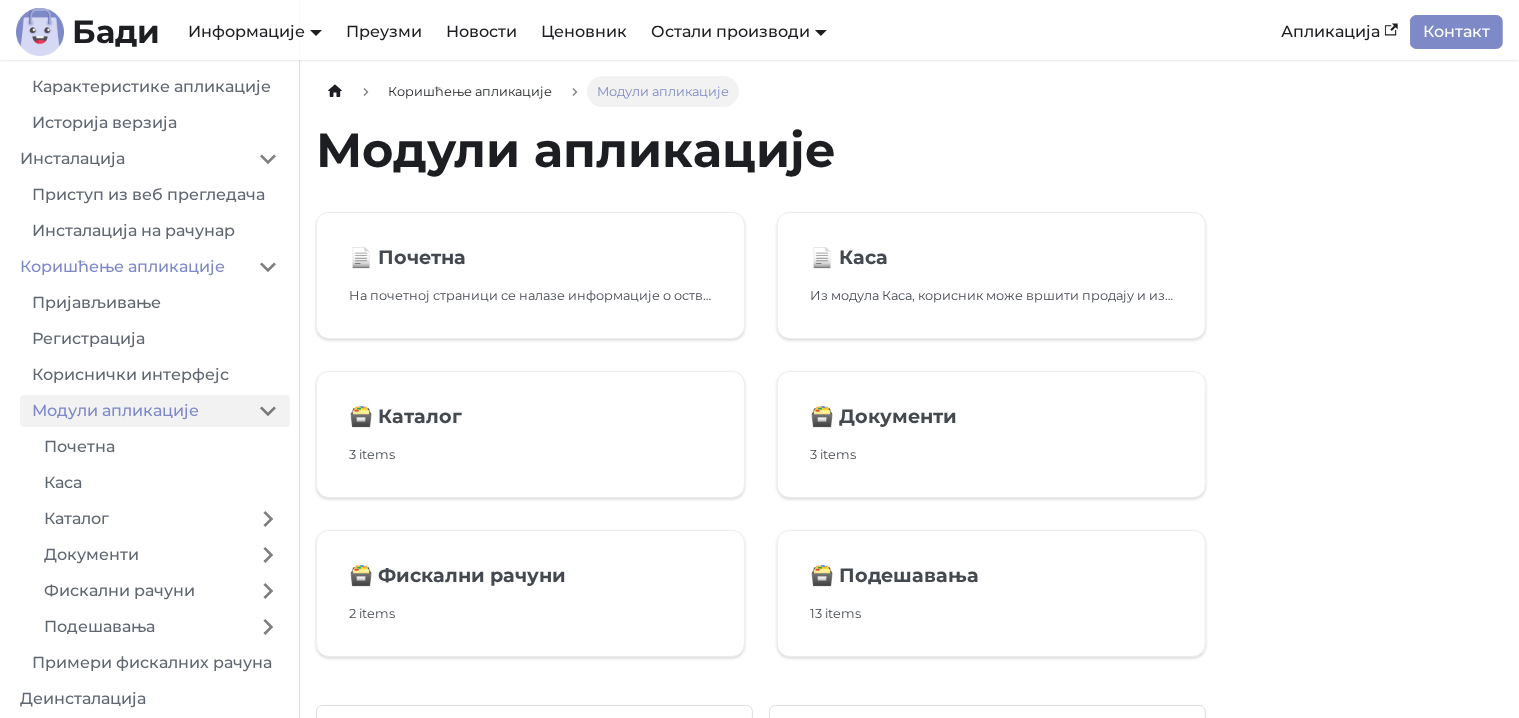 scroll, scrollTop: 237, scrollLeft: 0, axis: vertical 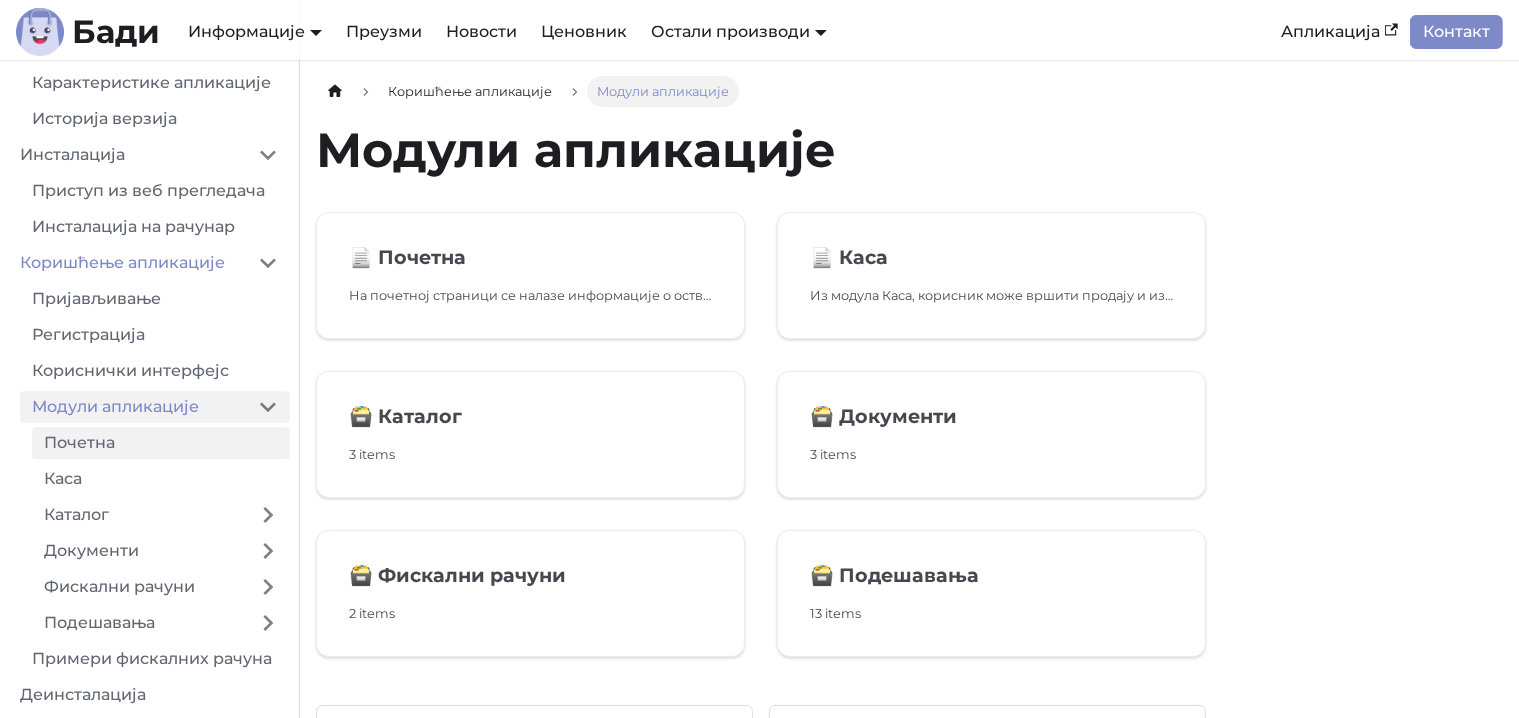 click on "Почетна" at bounding box center (161, 443) 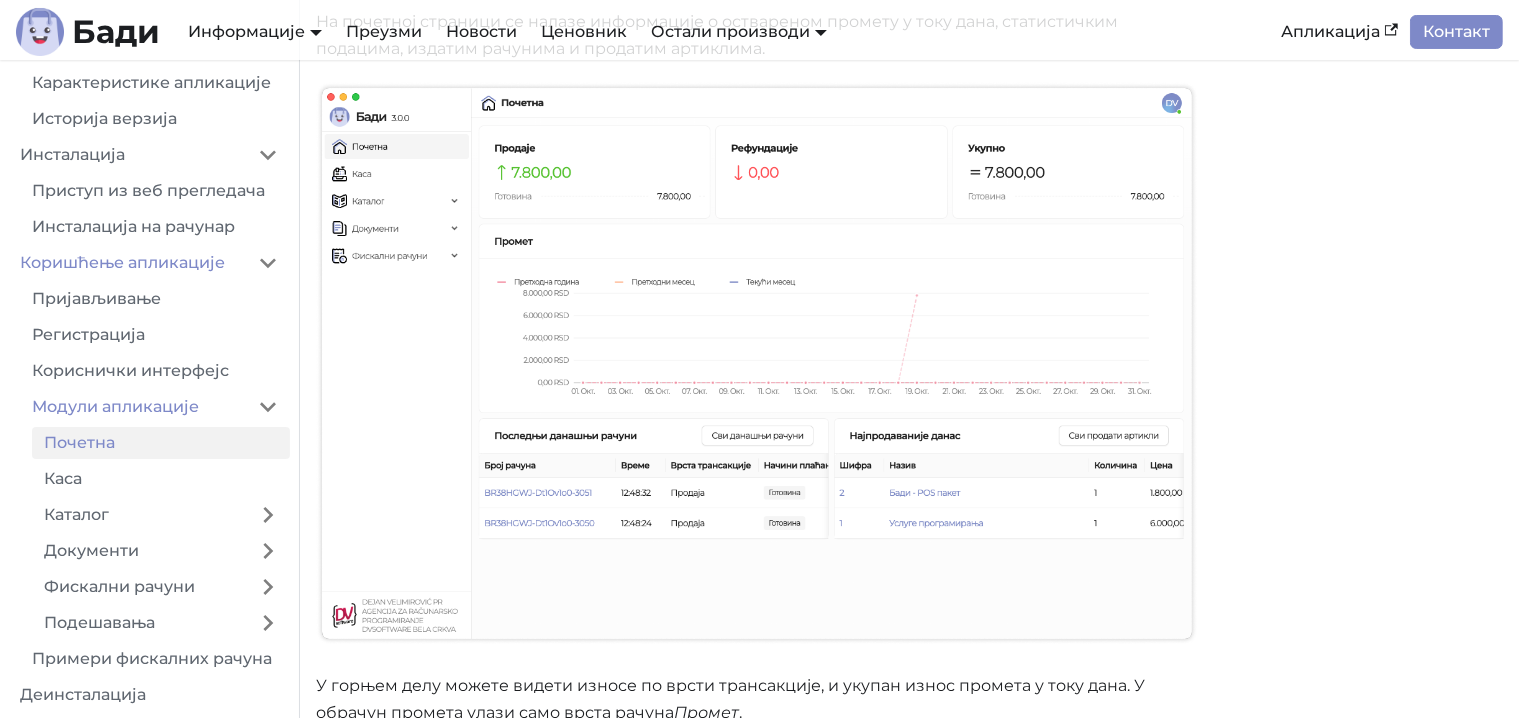 scroll, scrollTop: 200, scrollLeft: 0, axis: vertical 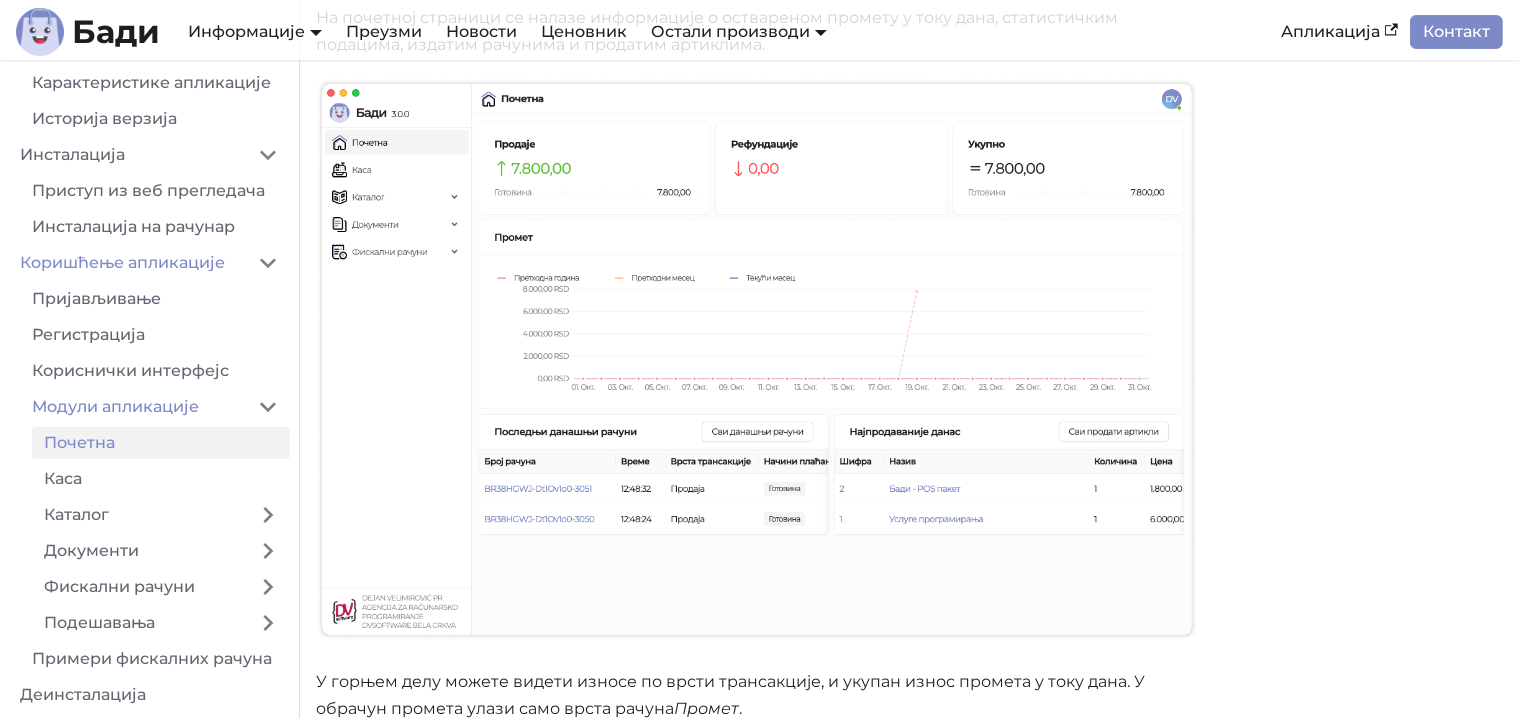 click at bounding box center [757, 359] 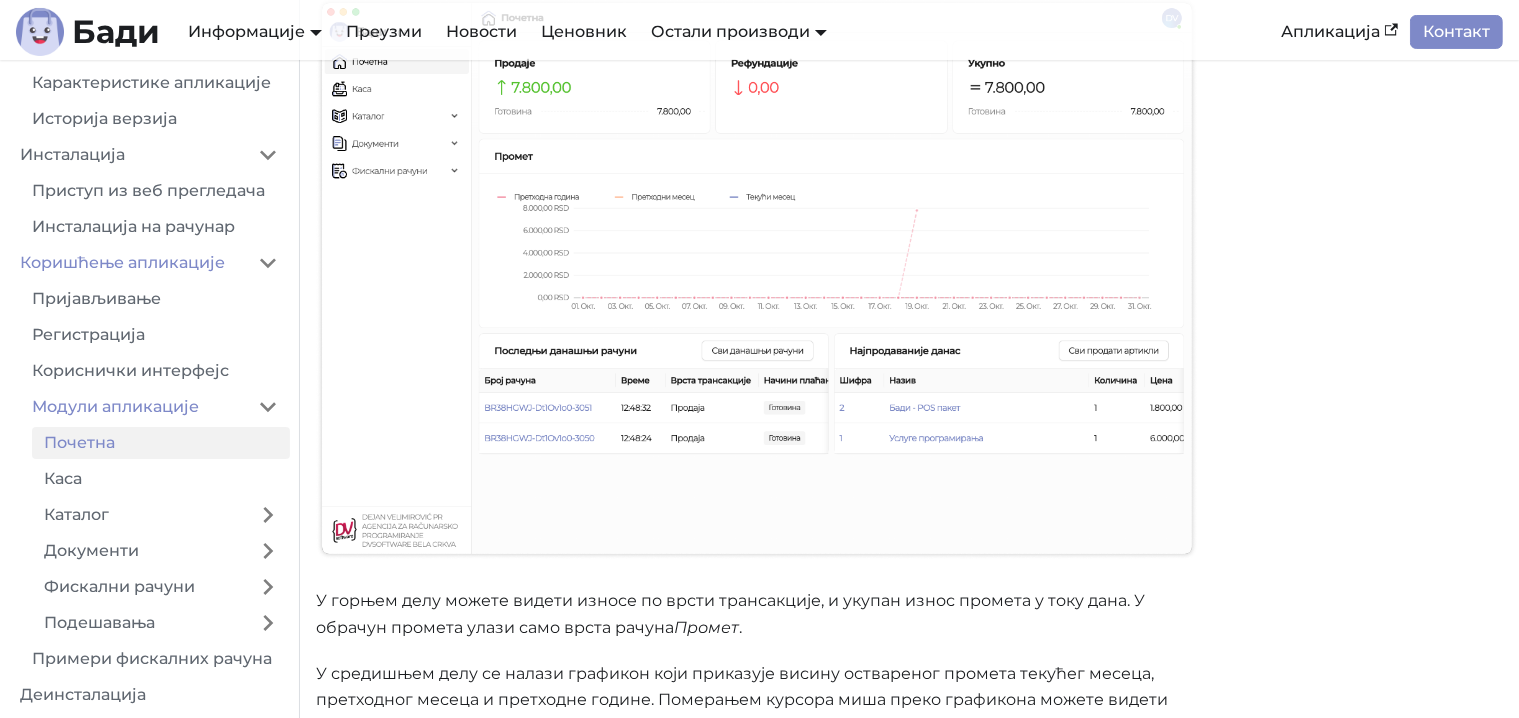 scroll, scrollTop: 300, scrollLeft: 0, axis: vertical 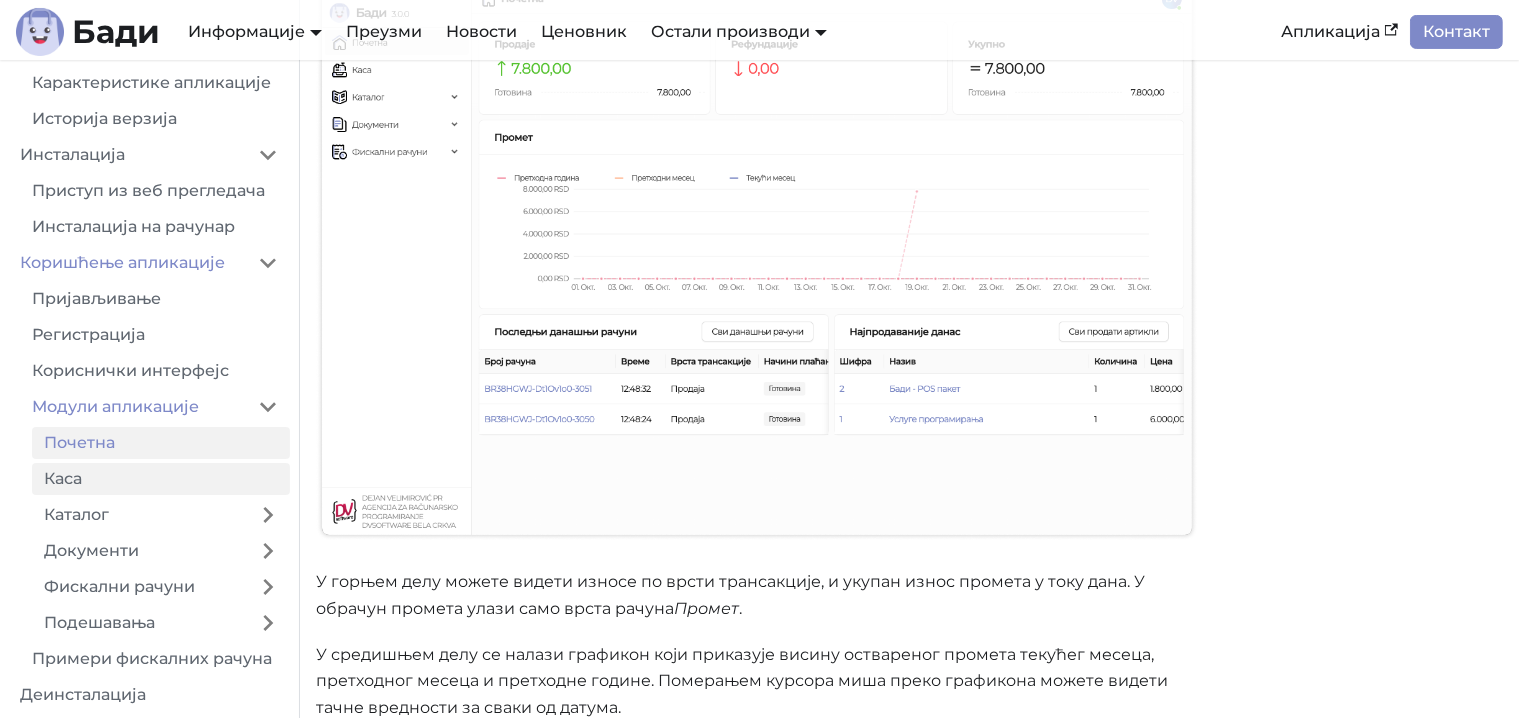 click on "Каса" at bounding box center [161, 479] 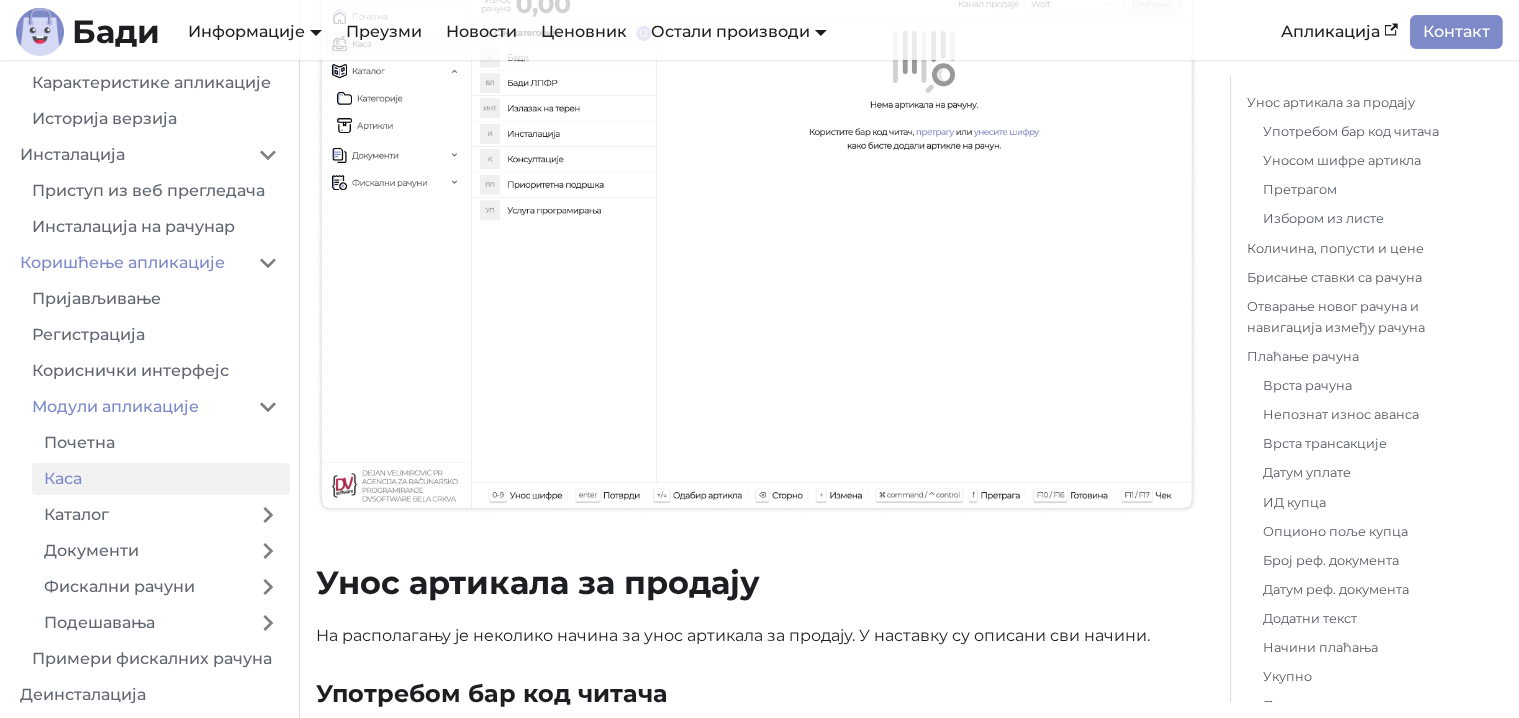 scroll, scrollTop: 0, scrollLeft: 0, axis: both 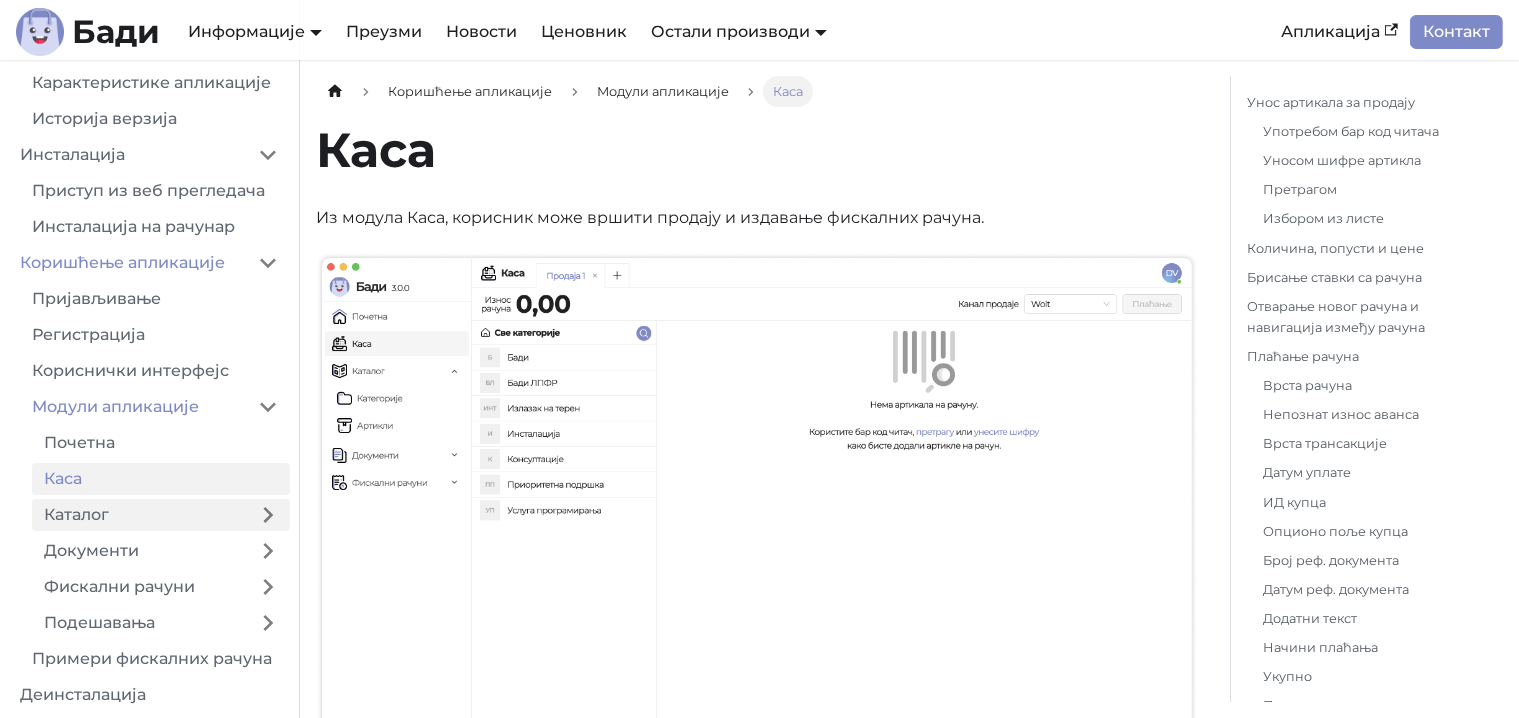 click on "Каталог" at bounding box center (139, 515) 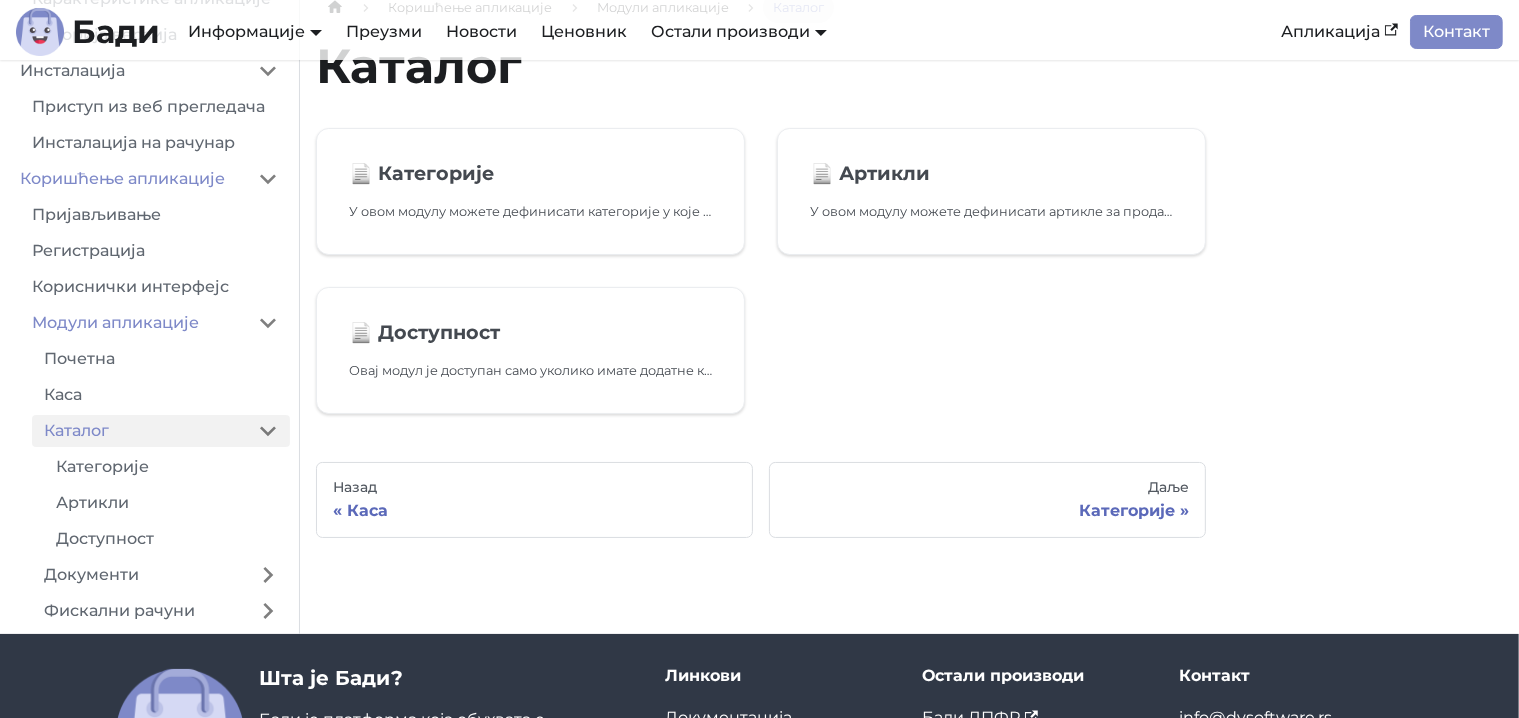 scroll, scrollTop: 300, scrollLeft: 0, axis: vertical 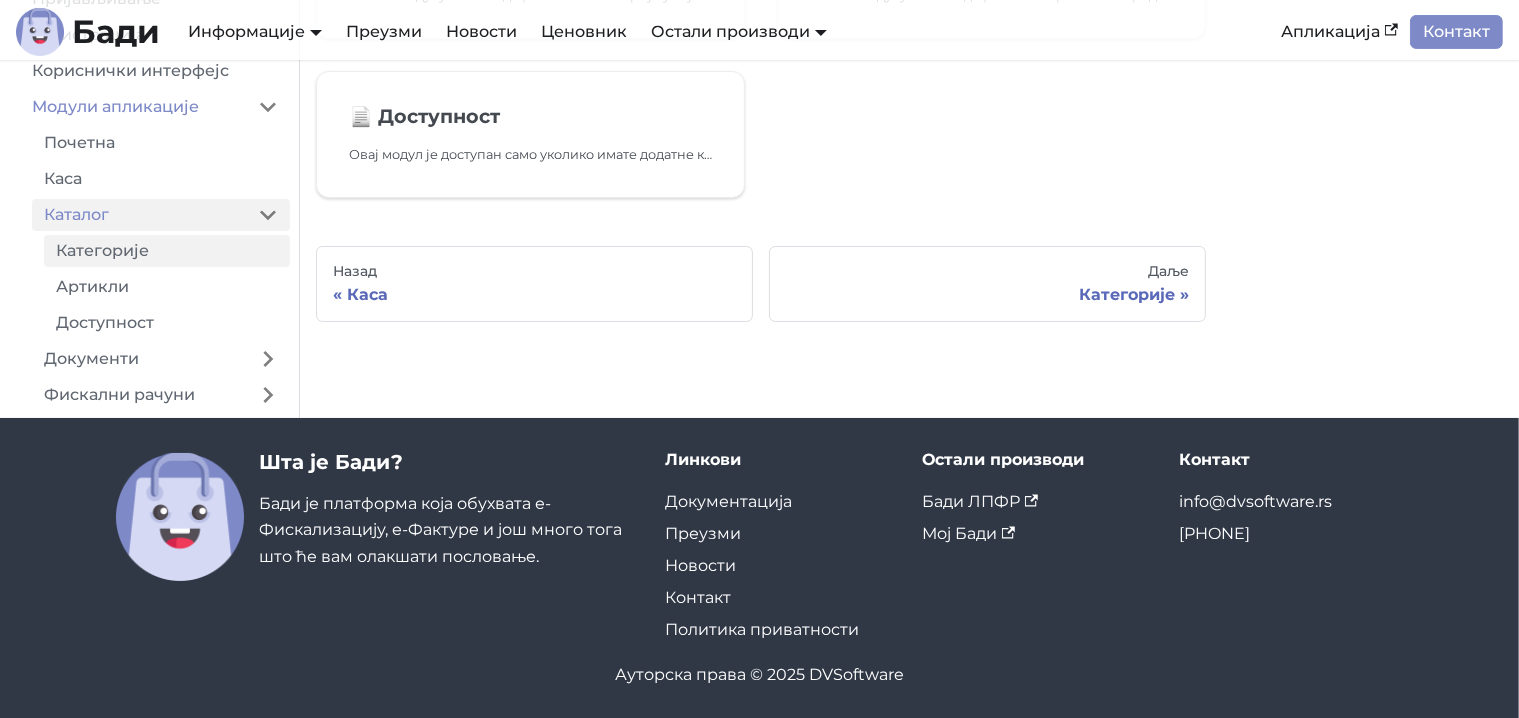 click on "Категорије" at bounding box center [167, 251] 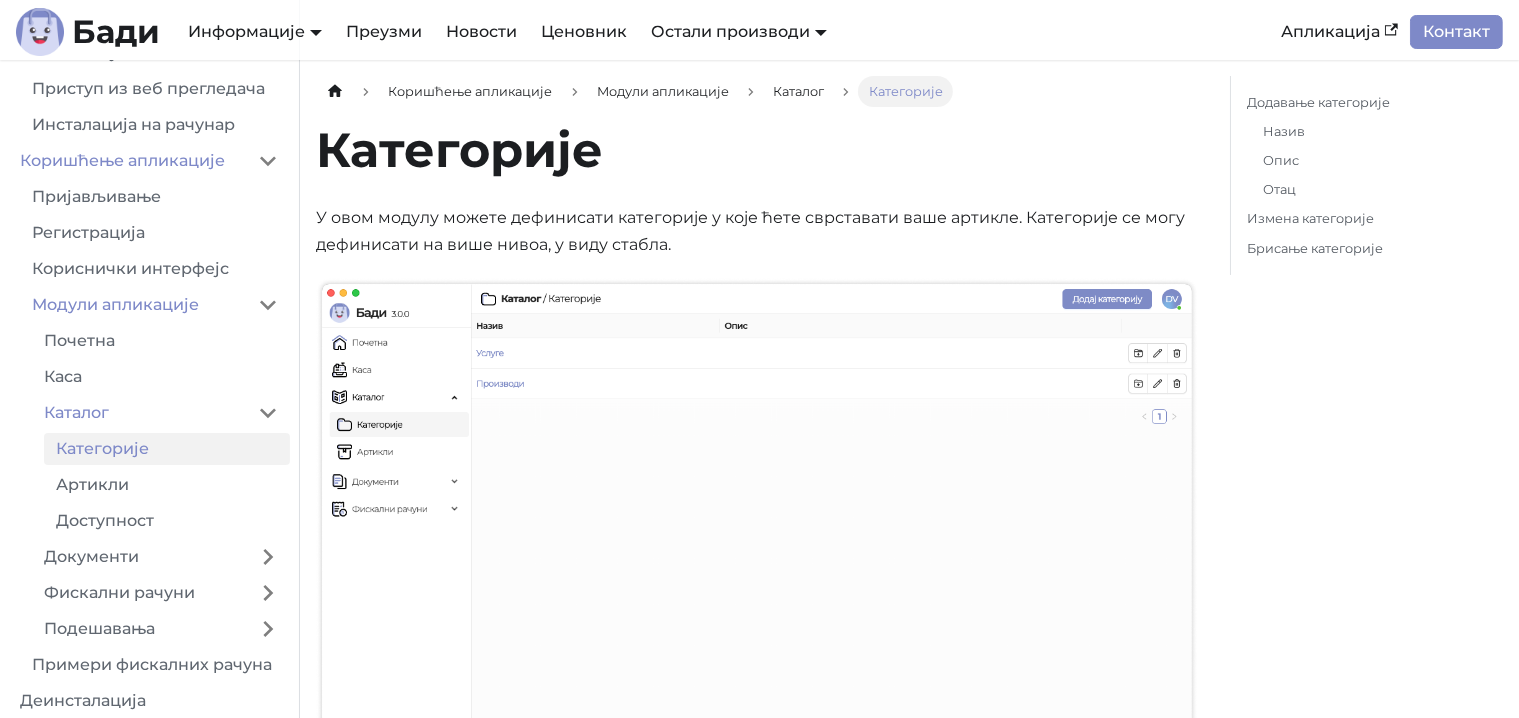 scroll, scrollTop: 345, scrollLeft: 0, axis: vertical 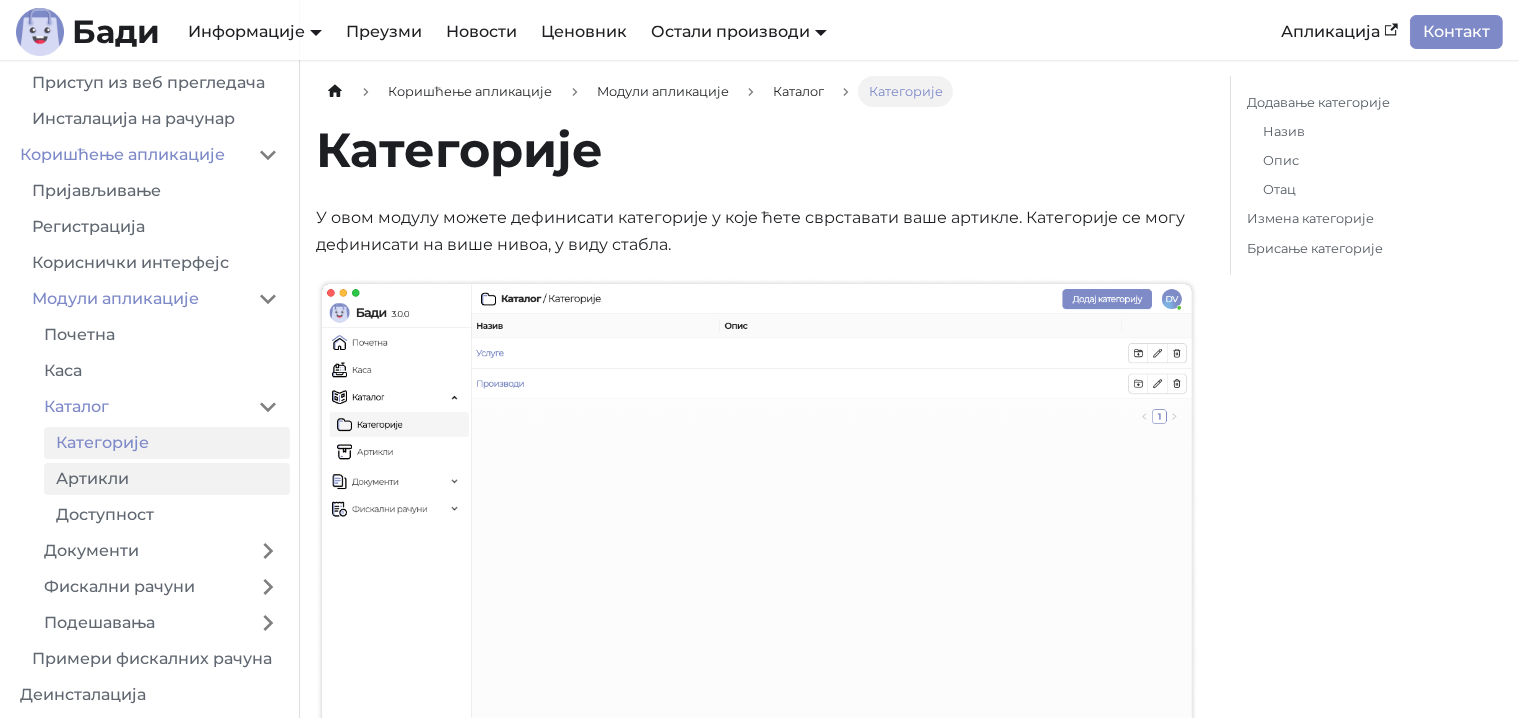 click on "Артикли" at bounding box center (167, 479) 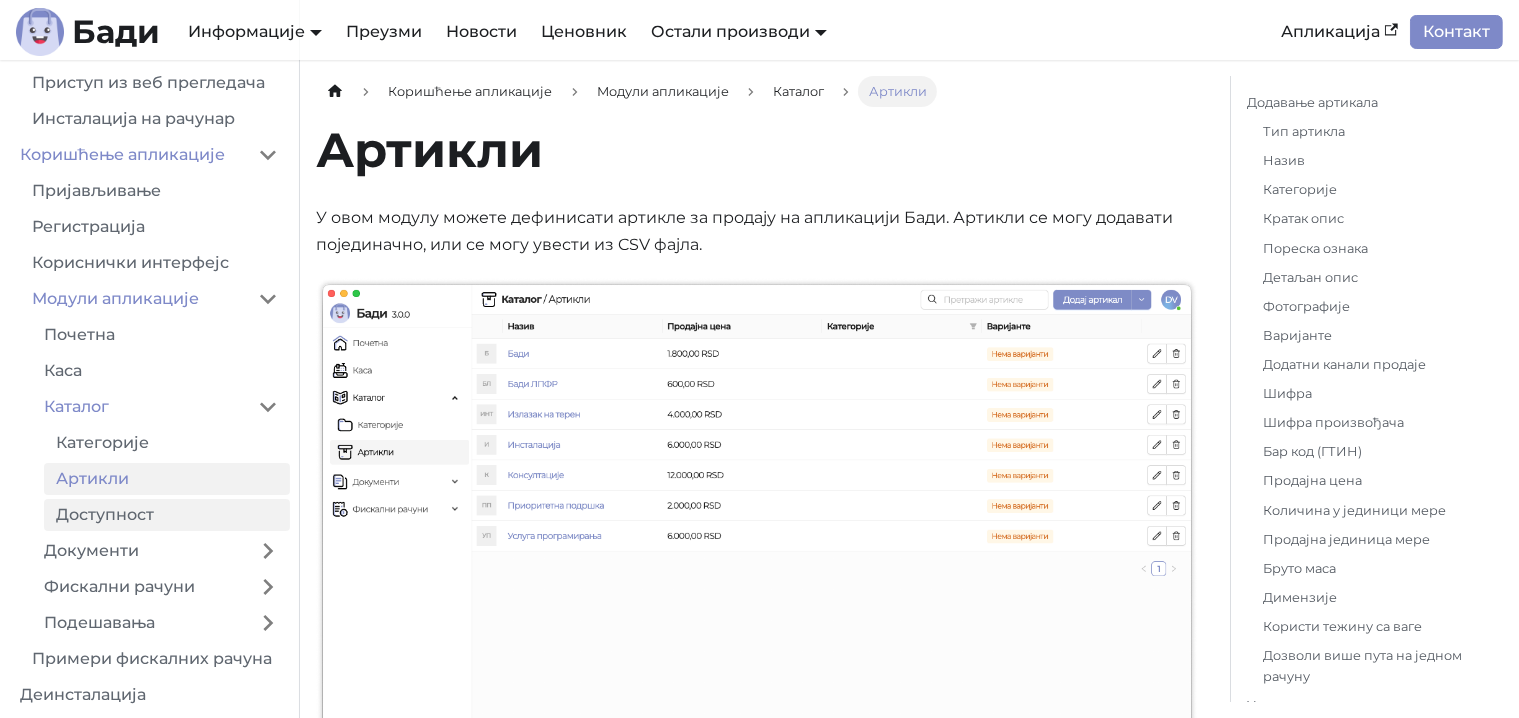 click on "Доступност" at bounding box center (167, 515) 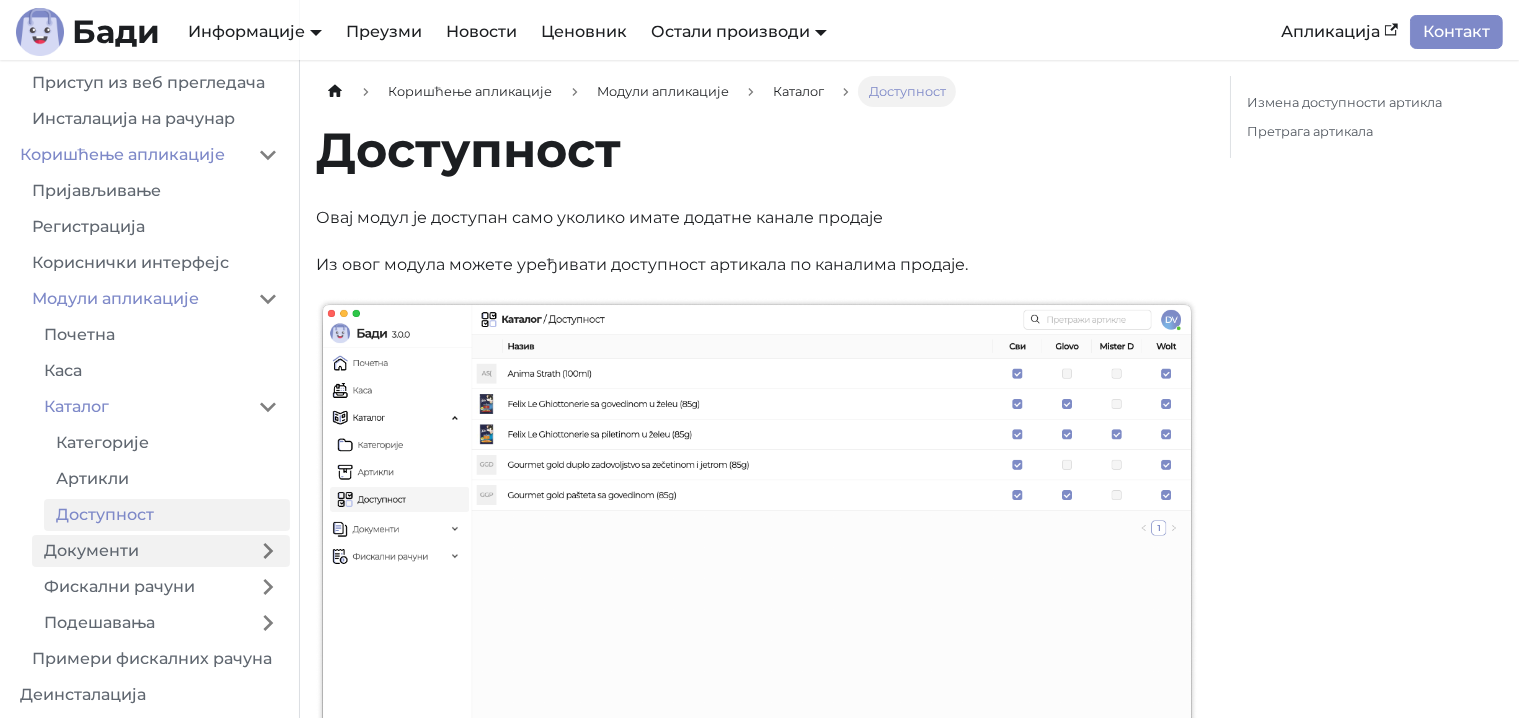 click on "Документи" at bounding box center [139, 551] 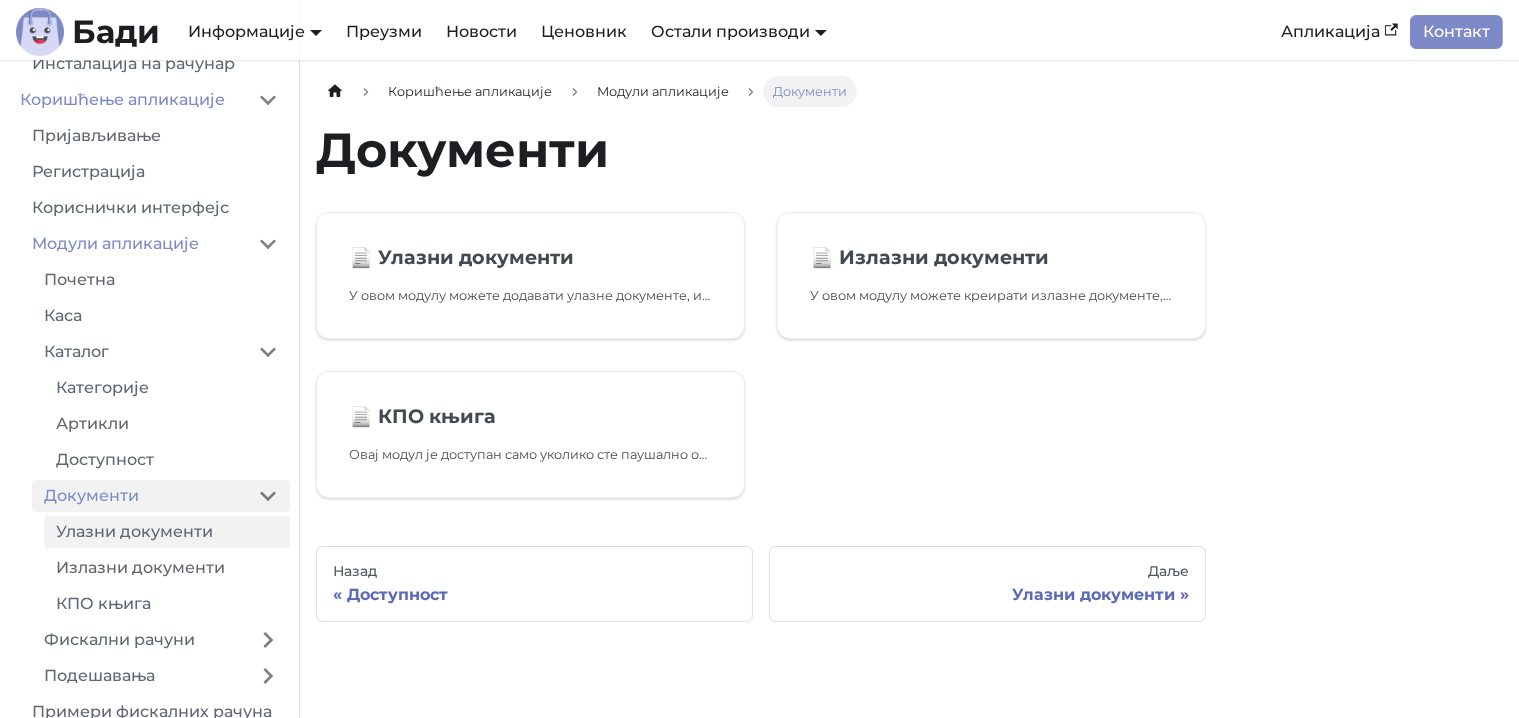 scroll, scrollTop: 453, scrollLeft: 0, axis: vertical 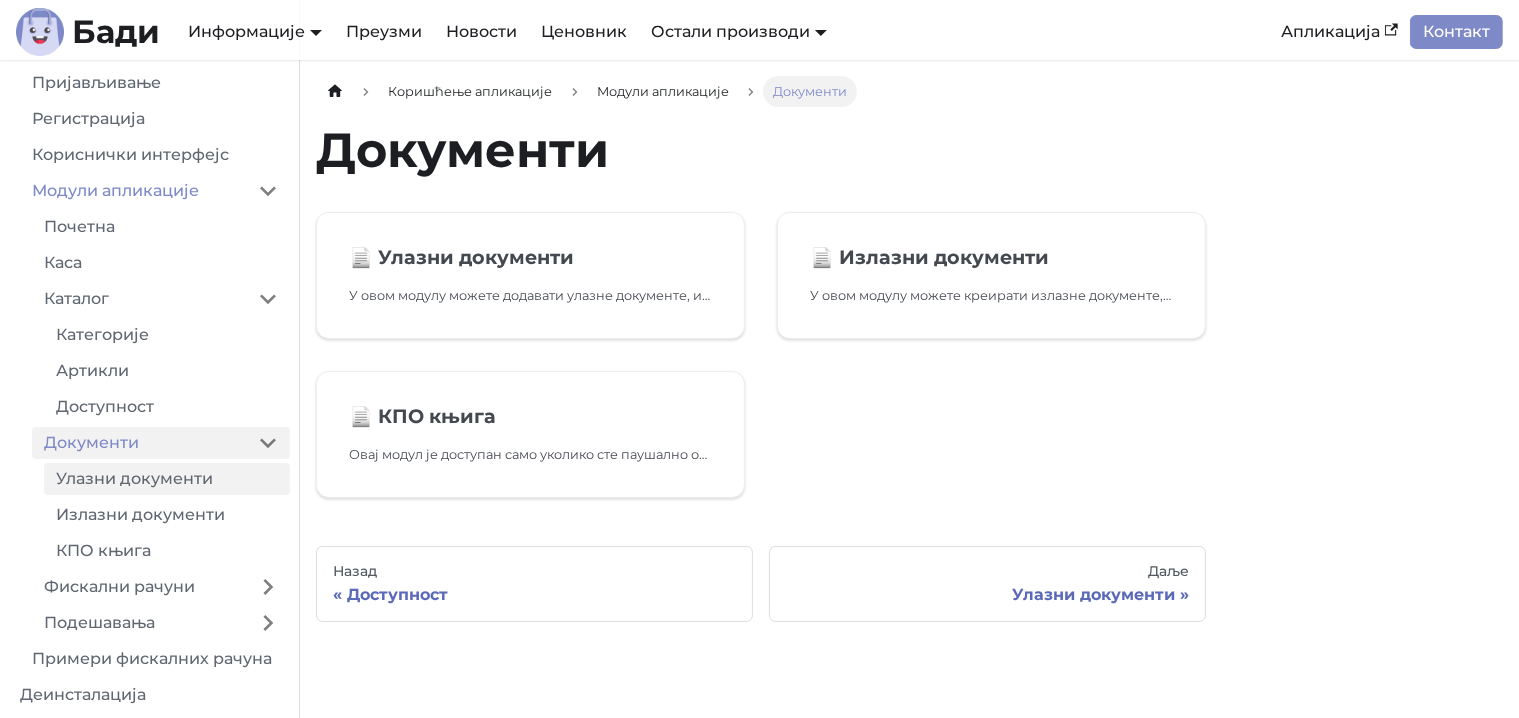 click on "Улазни документи" at bounding box center (167, 479) 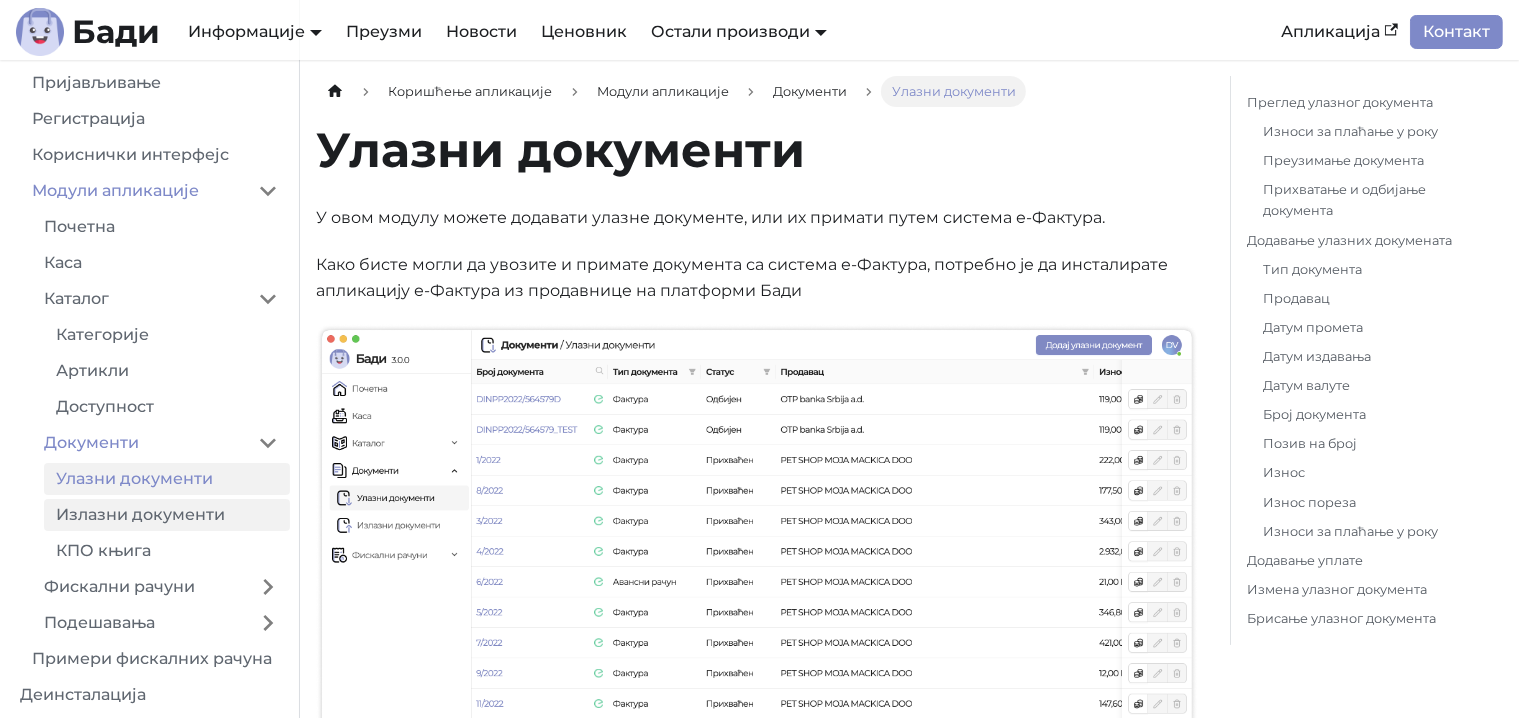 click on "Излазни документи" at bounding box center (167, 515) 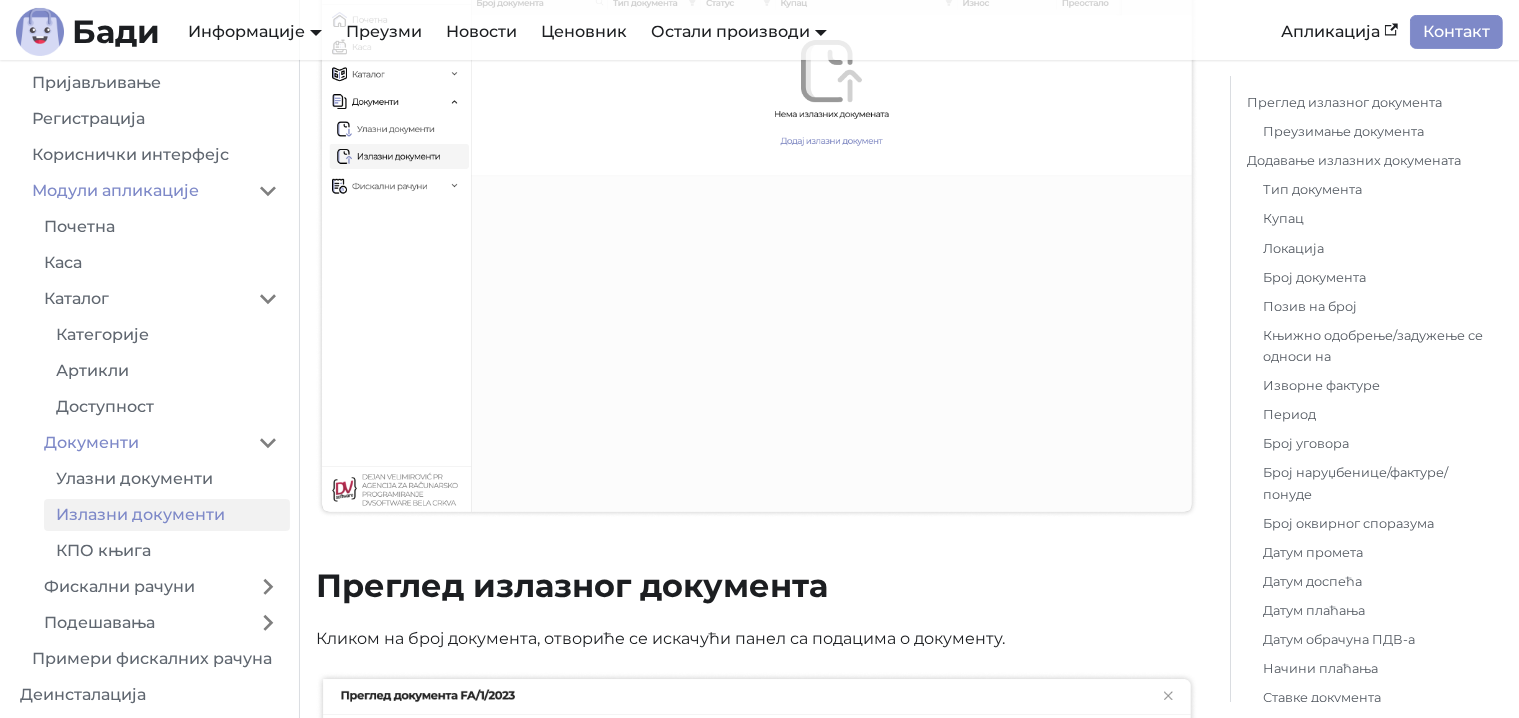 scroll, scrollTop: 400, scrollLeft: 0, axis: vertical 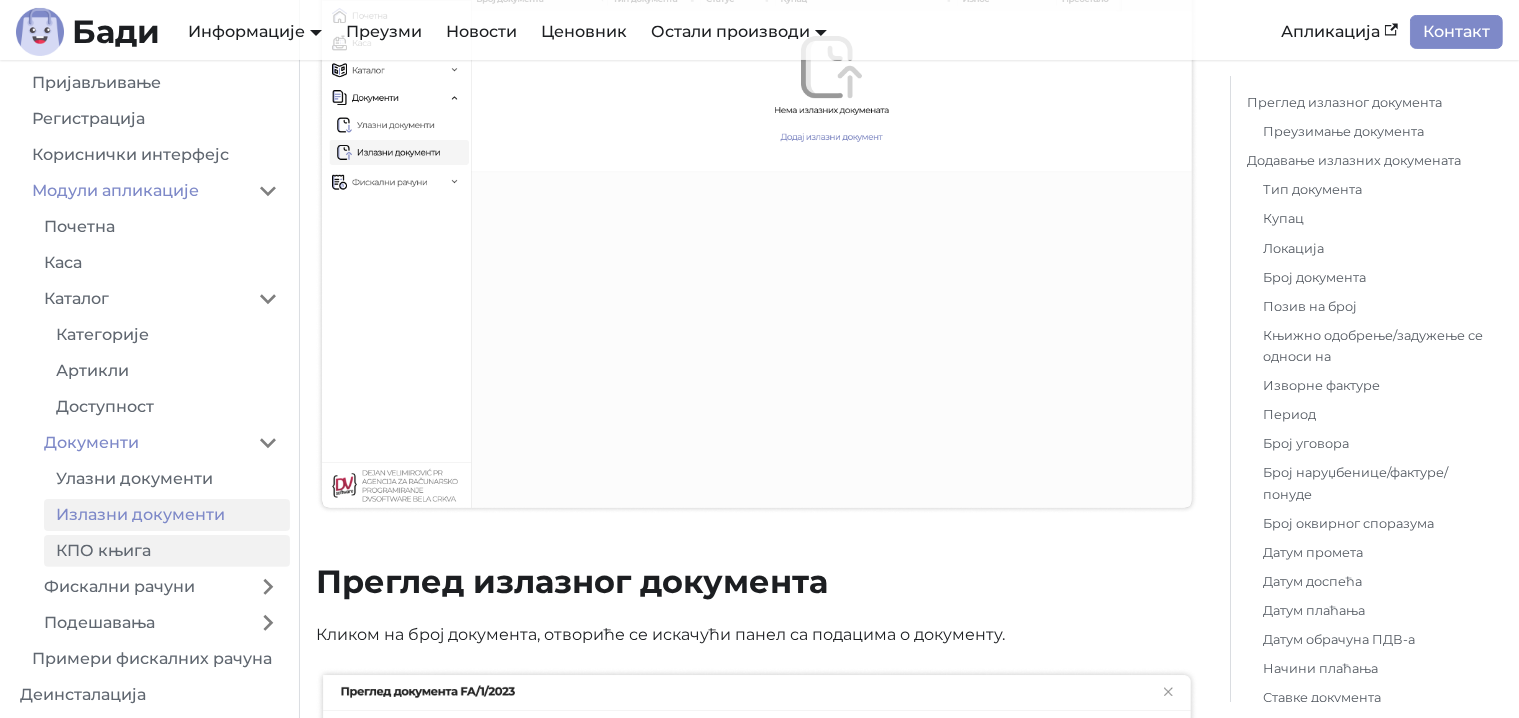 click on "КПО књига" at bounding box center (167, 551) 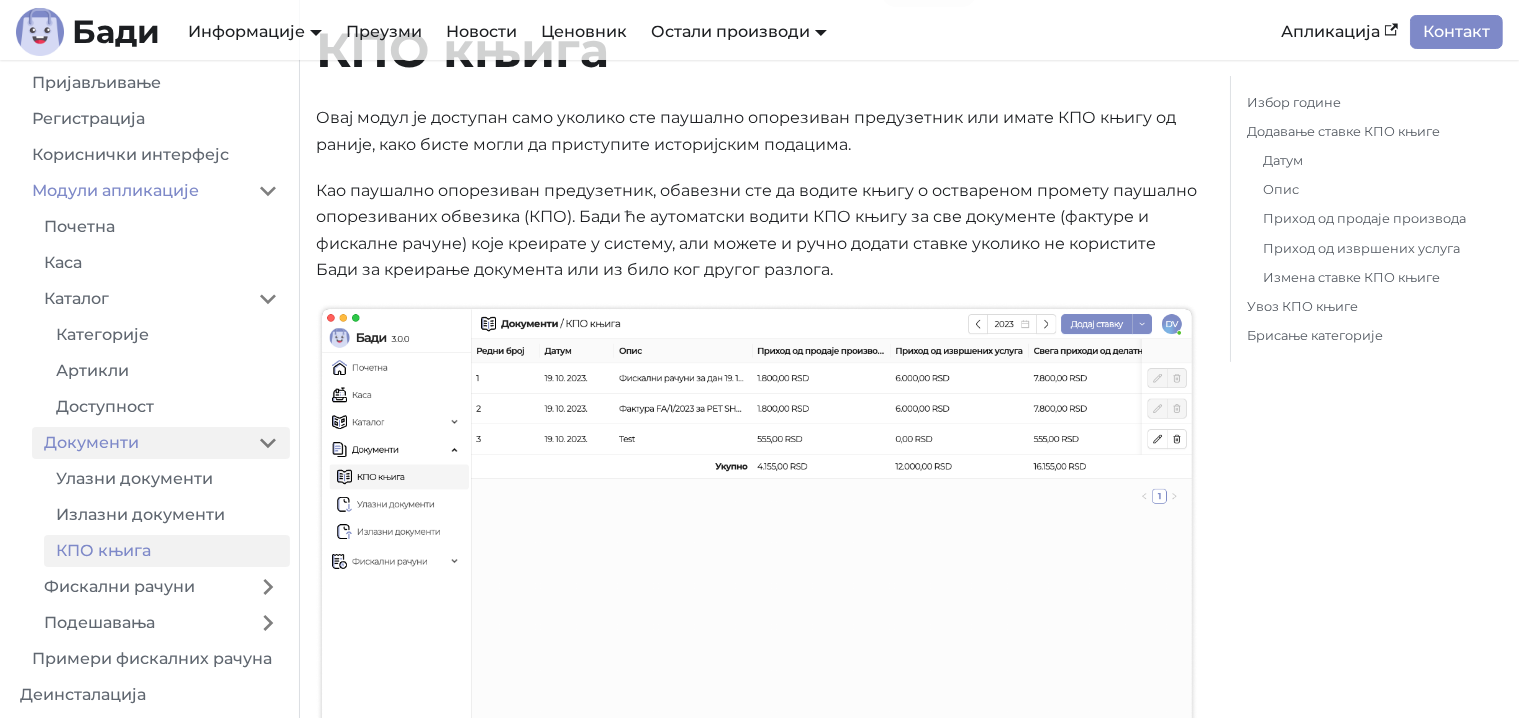 scroll, scrollTop: 200, scrollLeft: 0, axis: vertical 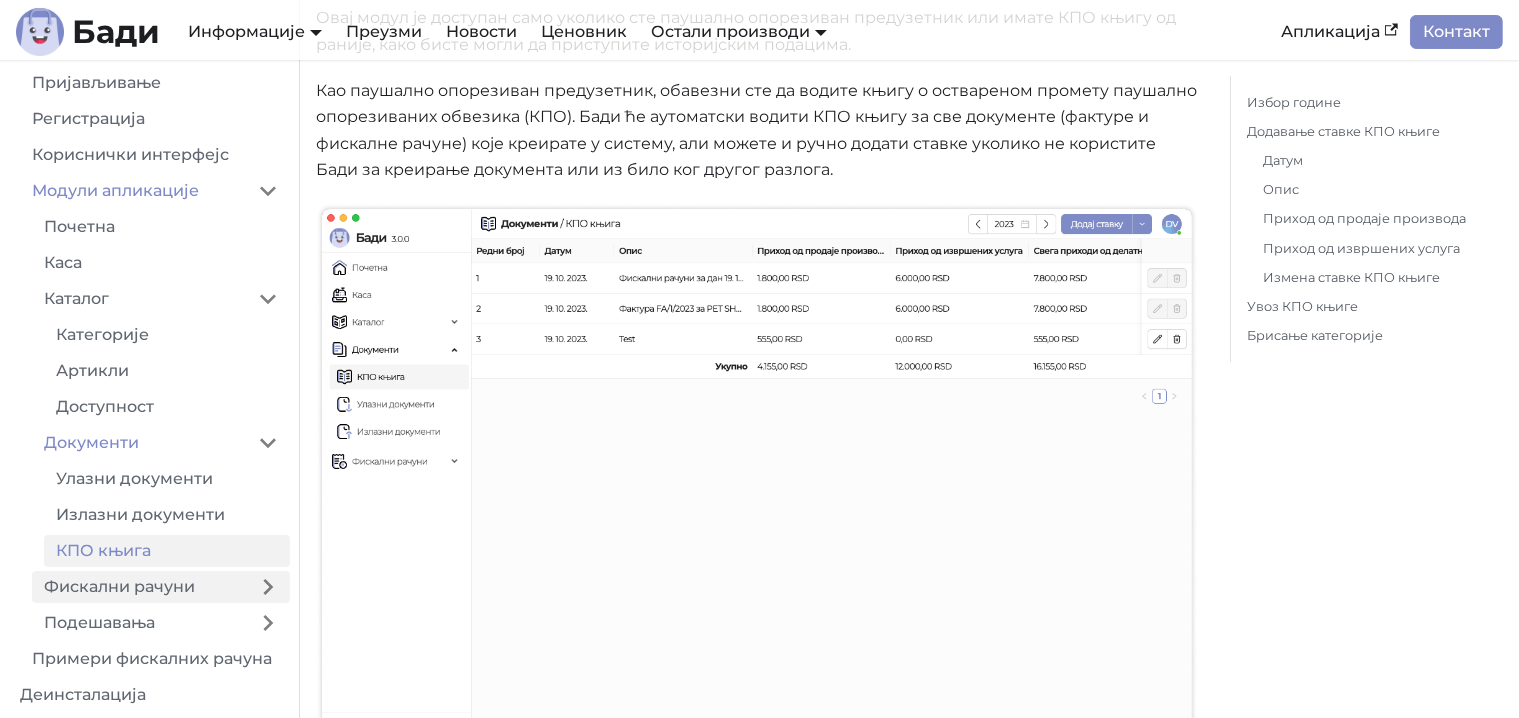 click on "Фискални рачуни" at bounding box center [139, 587] 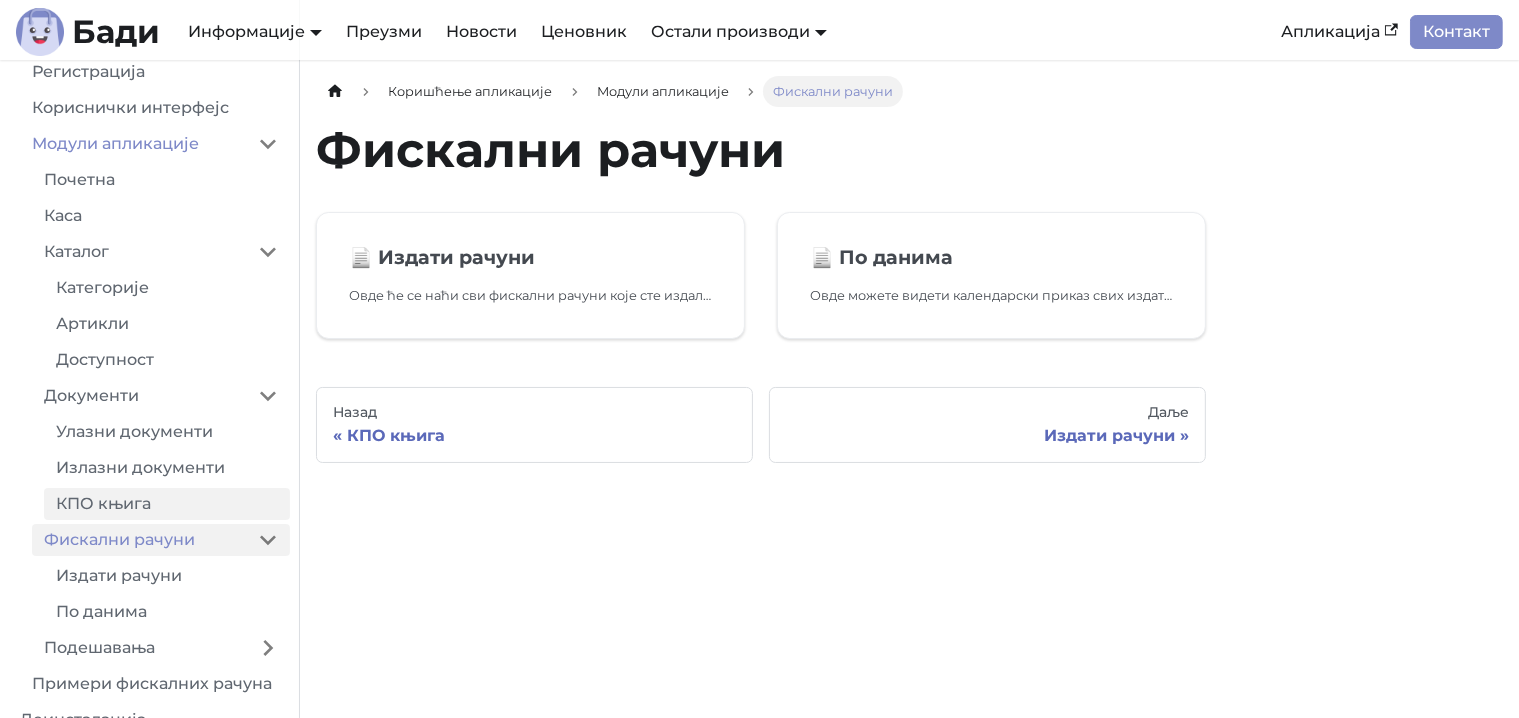 scroll, scrollTop: 525, scrollLeft: 0, axis: vertical 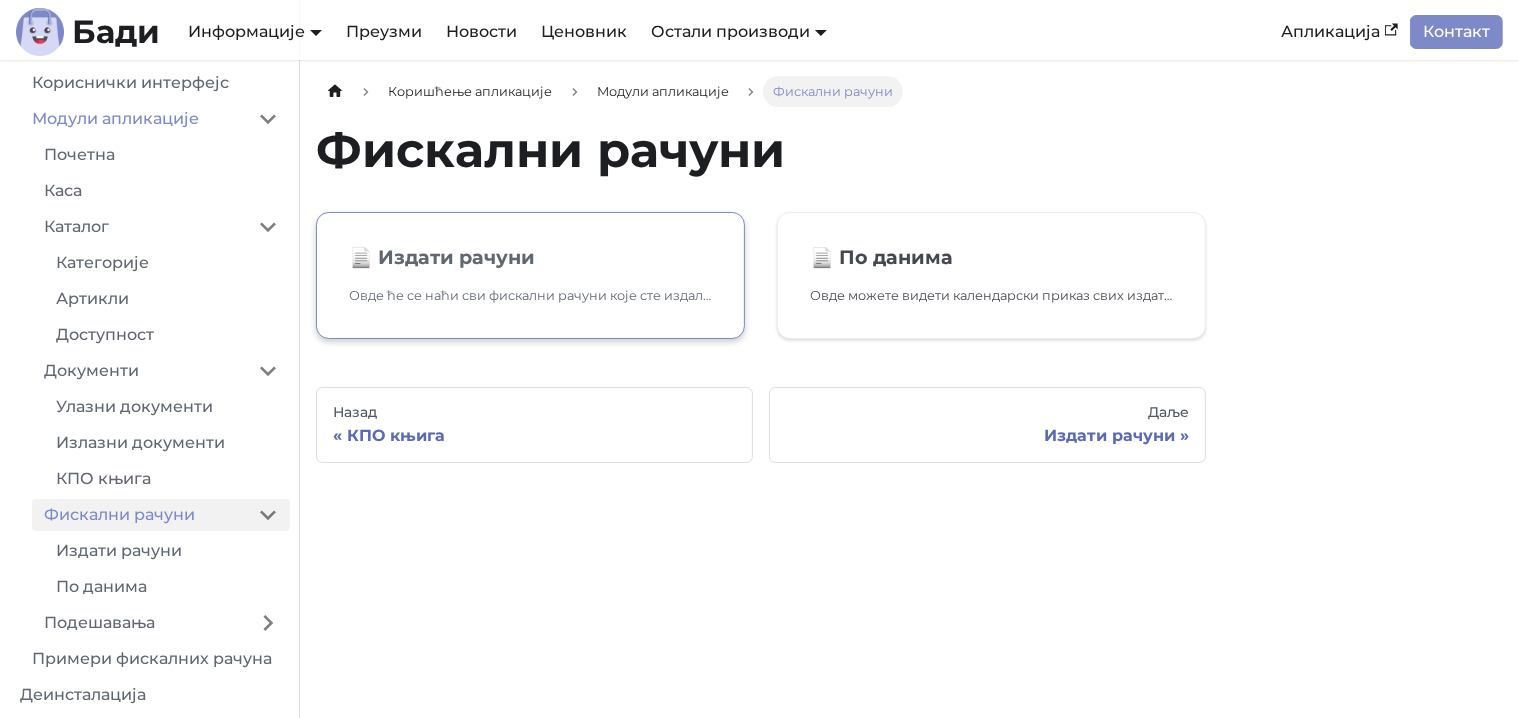 click on "Овде ће се наћи сви фискални рачуни које сте издали." at bounding box center [530, 295] 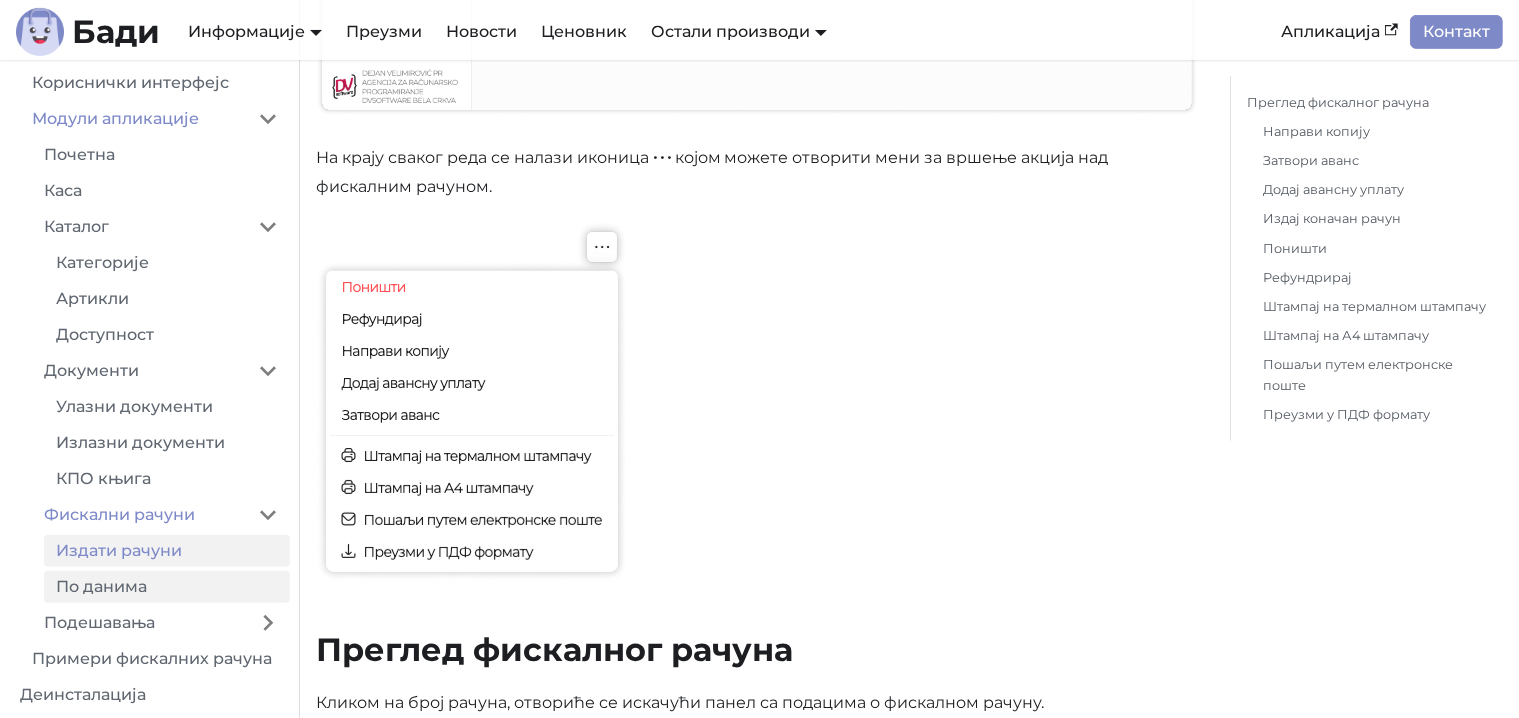 scroll, scrollTop: 700, scrollLeft: 0, axis: vertical 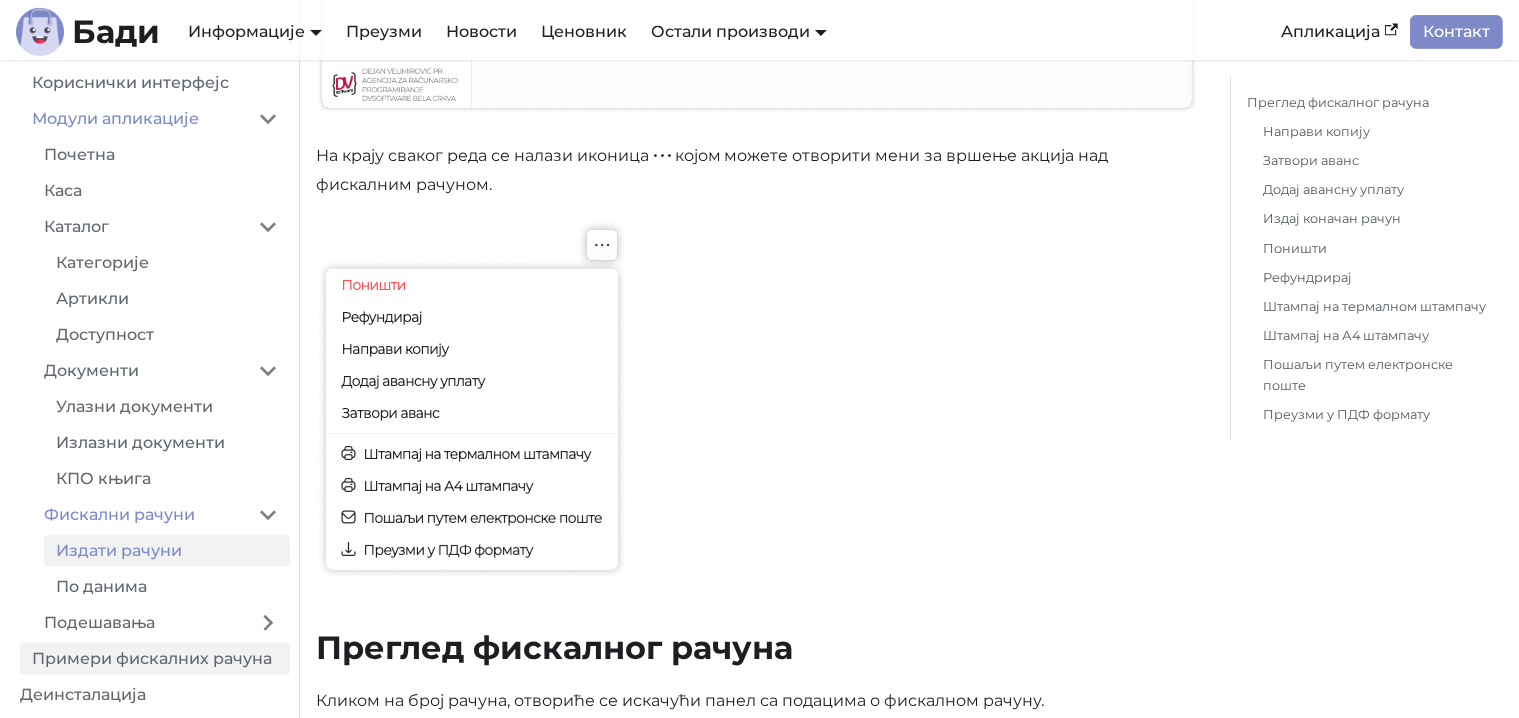 click on "Примери фискалних рачуна" at bounding box center (155, 659) 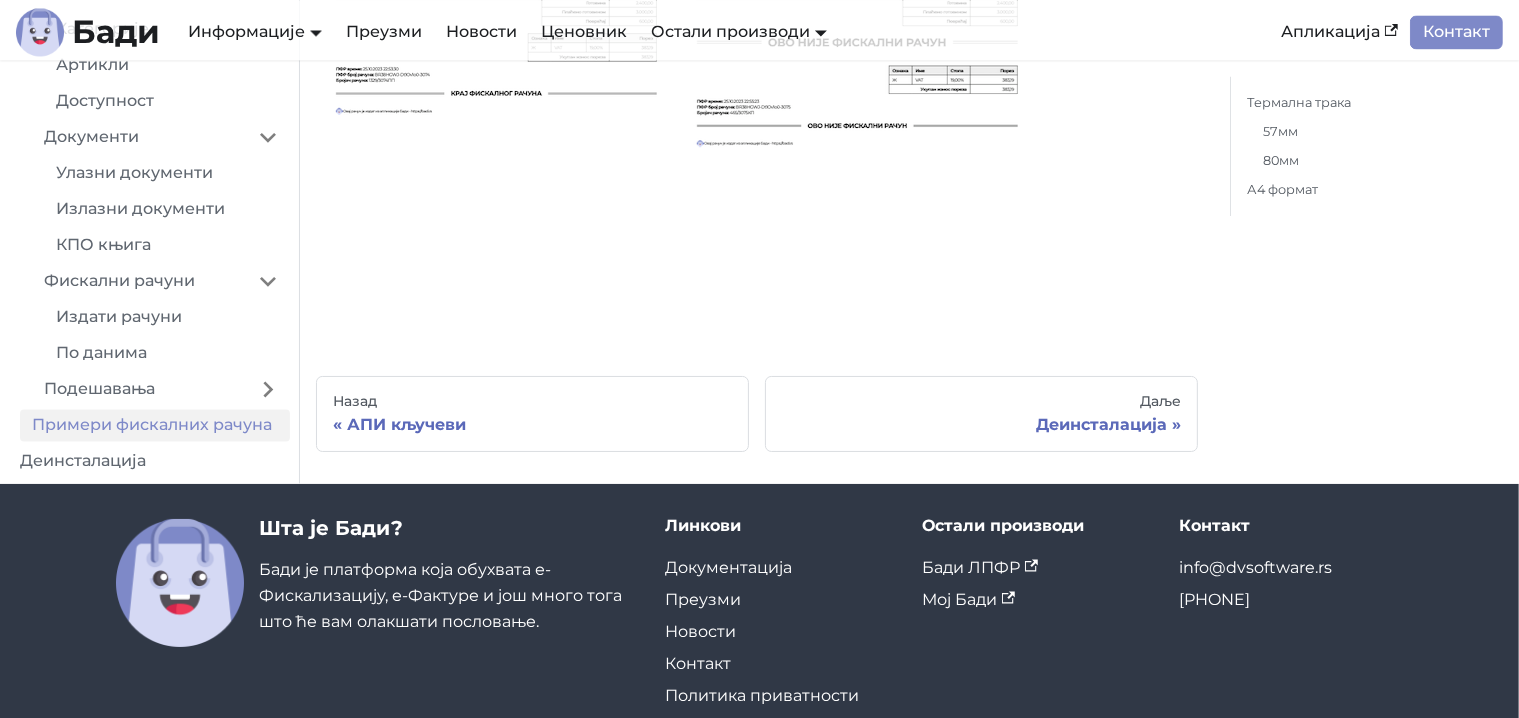 scroll, scrollTop: 4147, scrollLeft: 0, axis: vertical 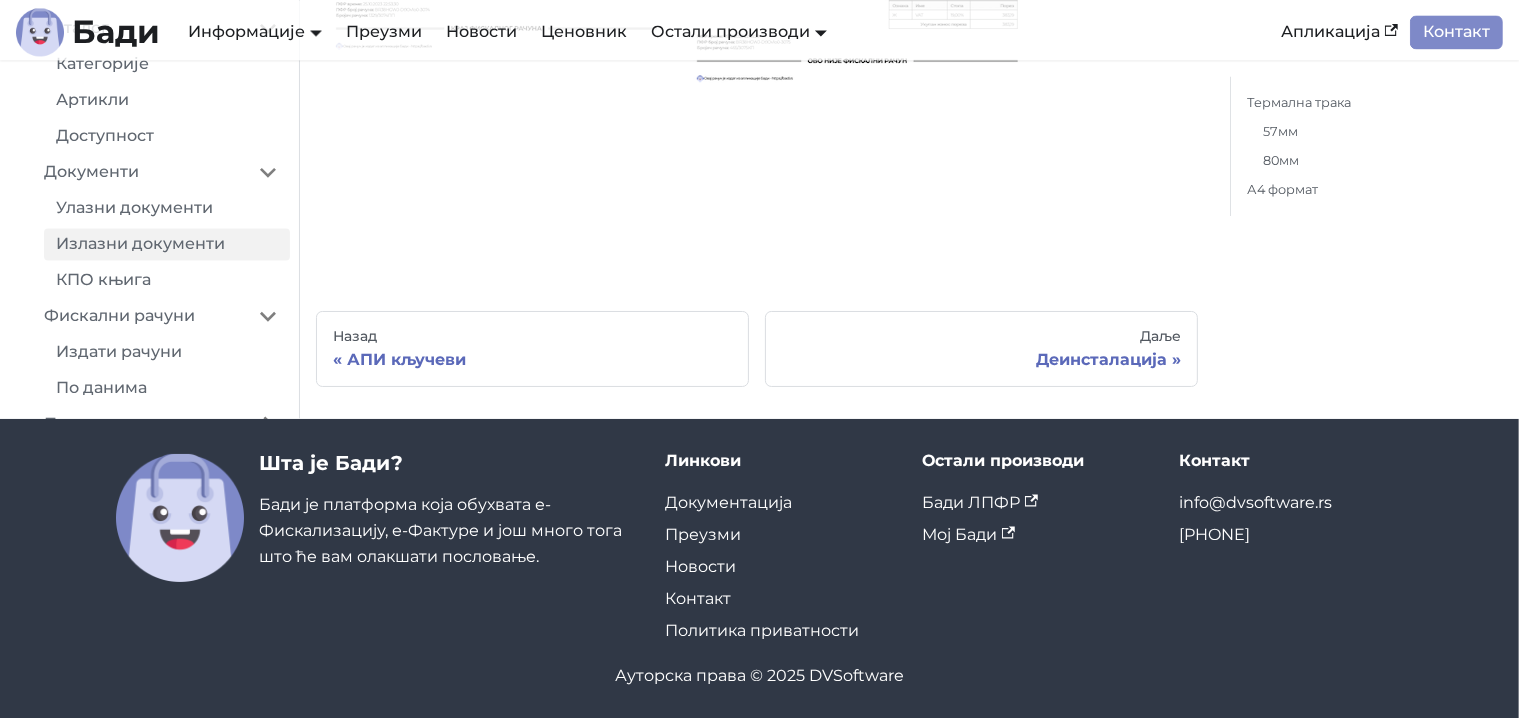 click on "Излазни документи" at bounding box center [167, 244] 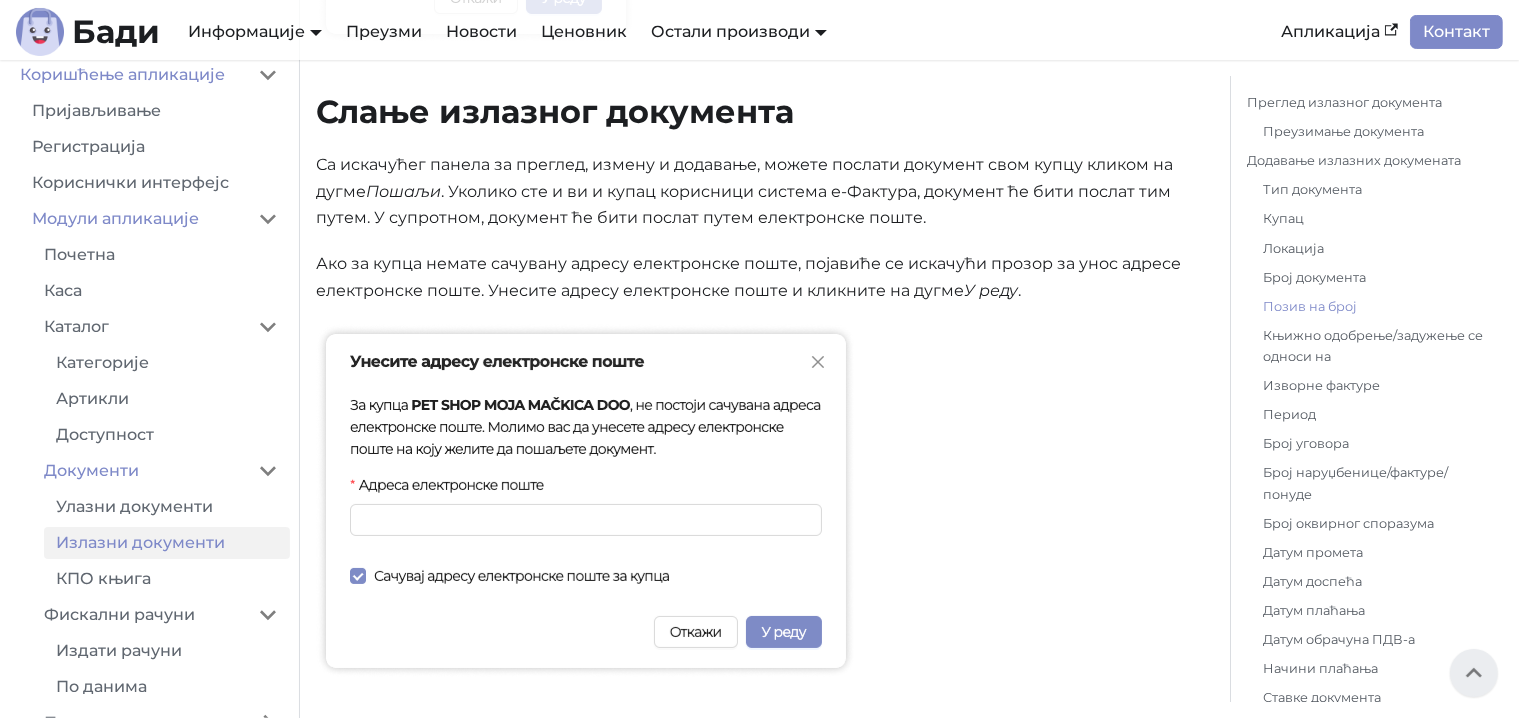 scroll, scrollTop: 7810, scrollLeft: 0, axis: vertical 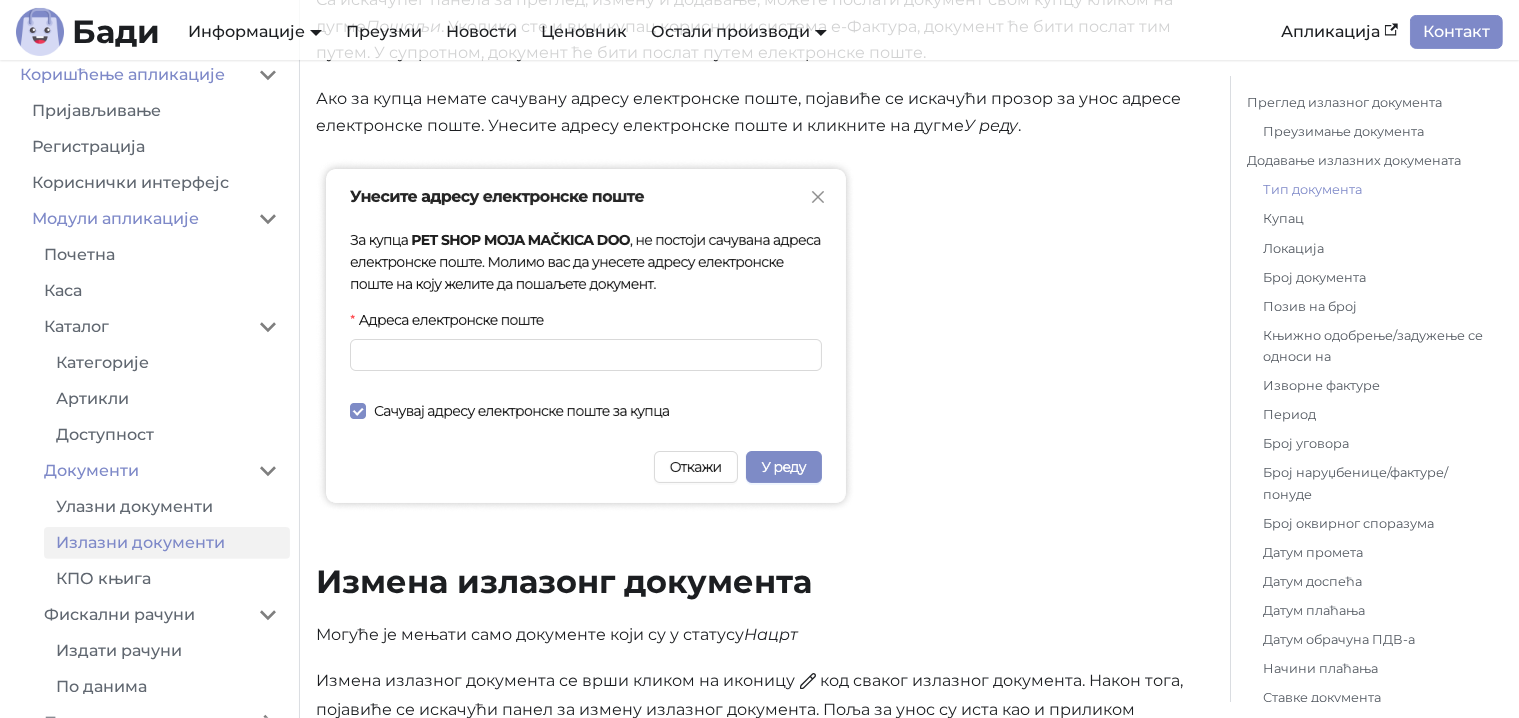 click on "Тип документа" at bounding box center (1375, 189) 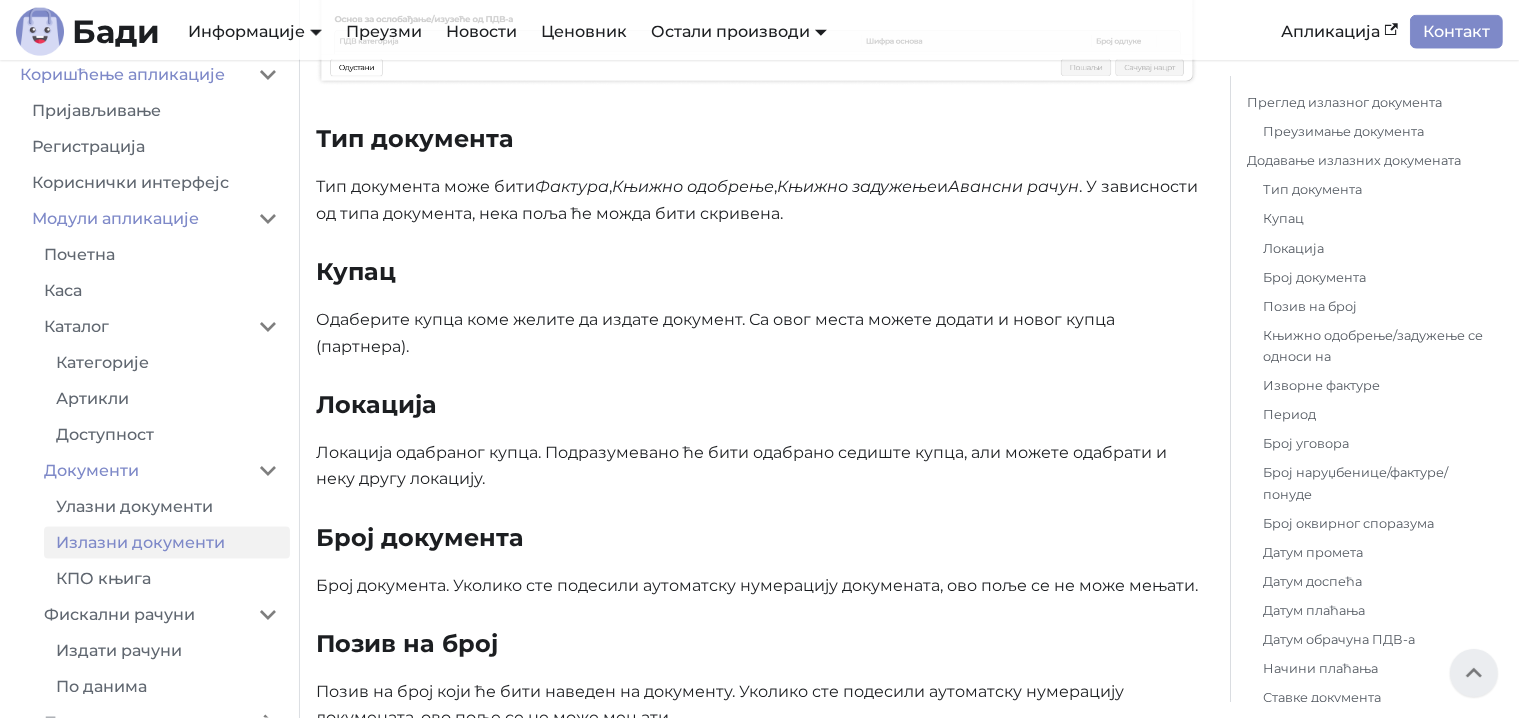 scroll, scrollTop: 2172, scrollLeft: 0, axis: vertical 